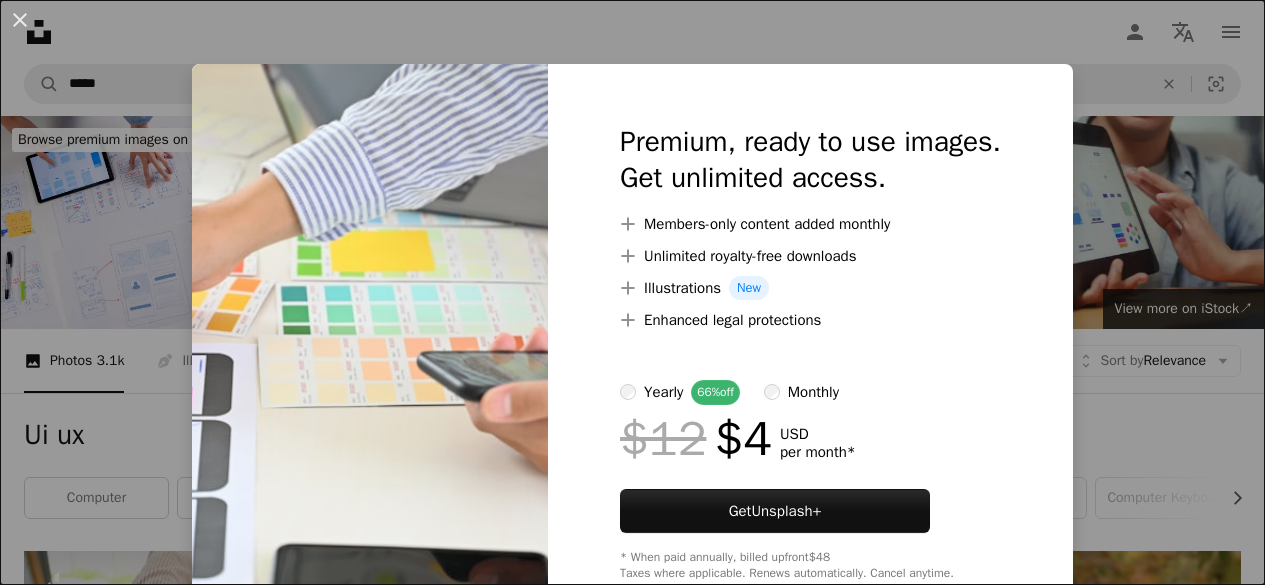scroll, scrollTop: 666, scrollLeft: 0, axis: vertical 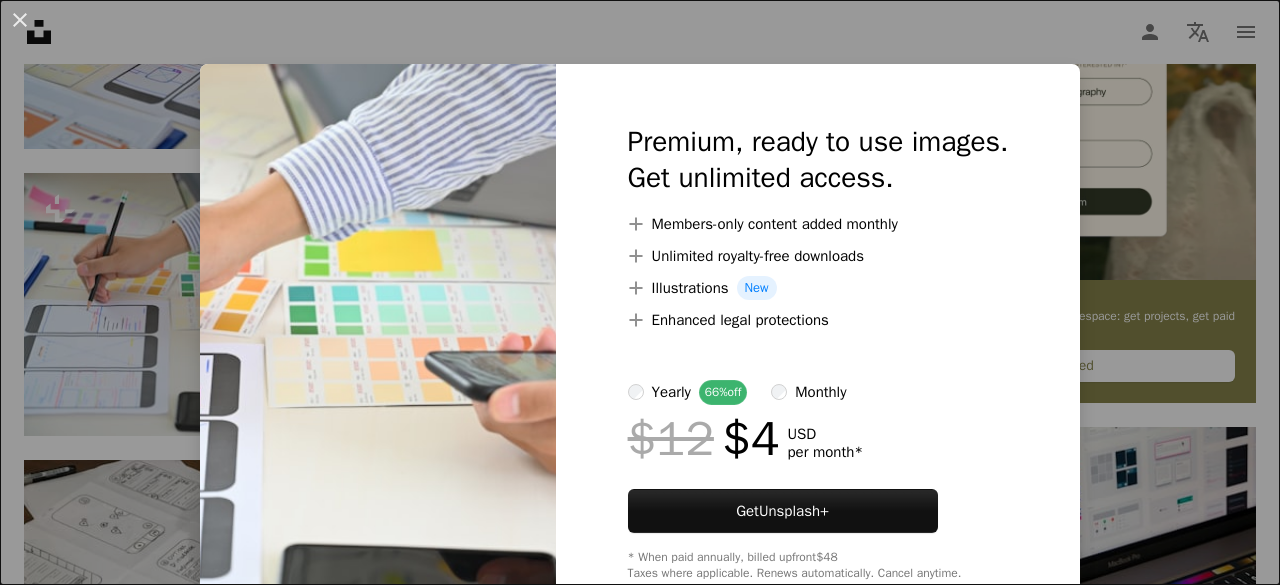 click on "An X shape Premium, ready to use images. Get unlimited access. A plus sign Members-only content added monthly A plus sign Unlimited royalty-free downloads A plus sign Illustrations  New A plus sign Enhanced legal protections yearly 66%  off monthly $12   $4 USD per month * Get  Unsplash+ * When paid annually, billed upfront  $48 Taxes where applicable. Renews automatically. Cancel anytime." at bounding box center (640, 292) 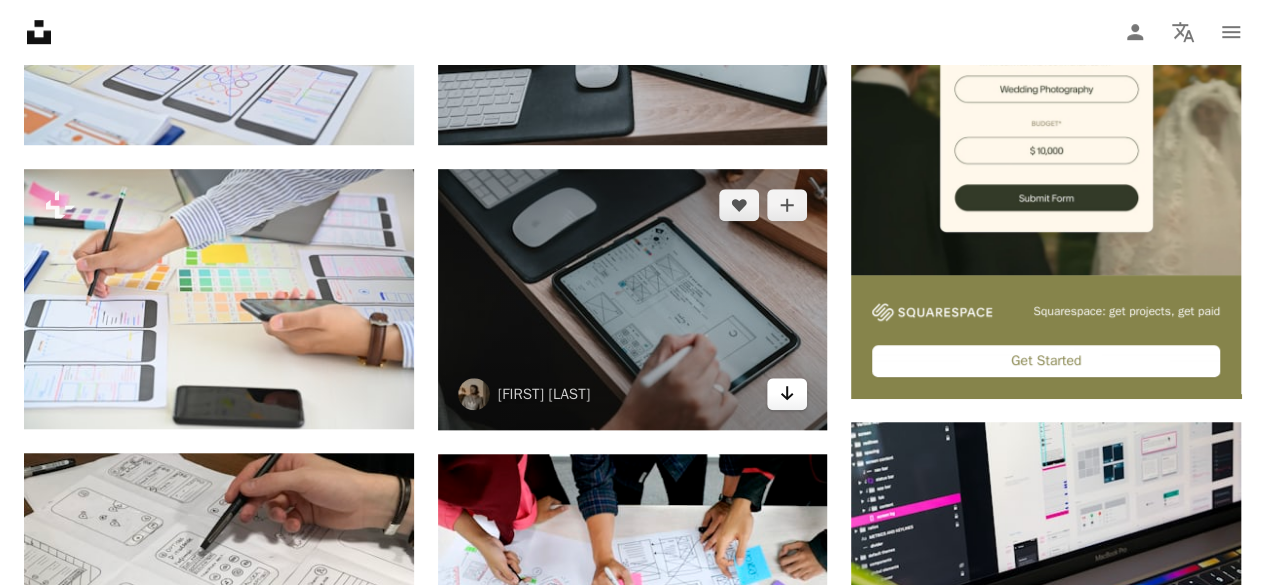 click 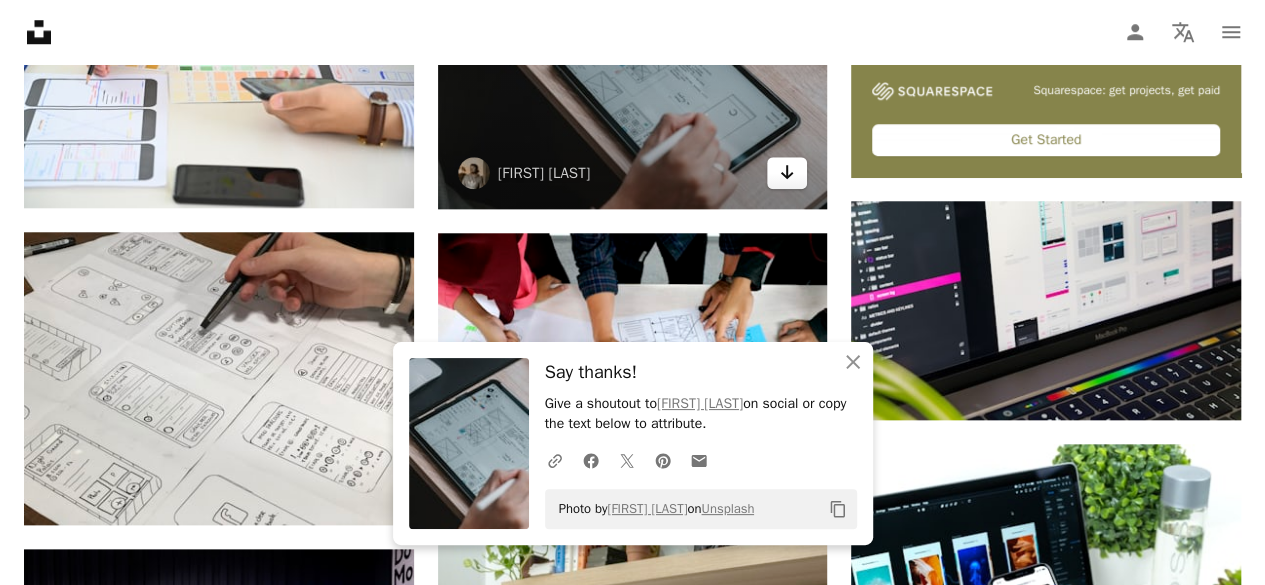 scroll, scrollTop: 933, scrollLeft: 0, axis: vertical 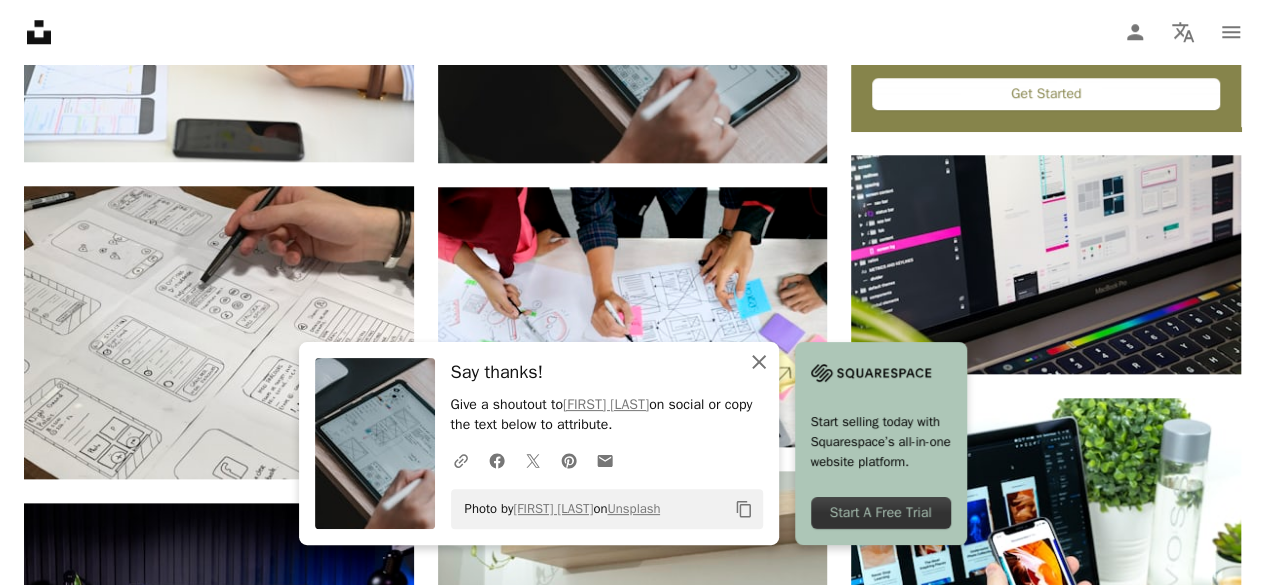click on "An X shape" 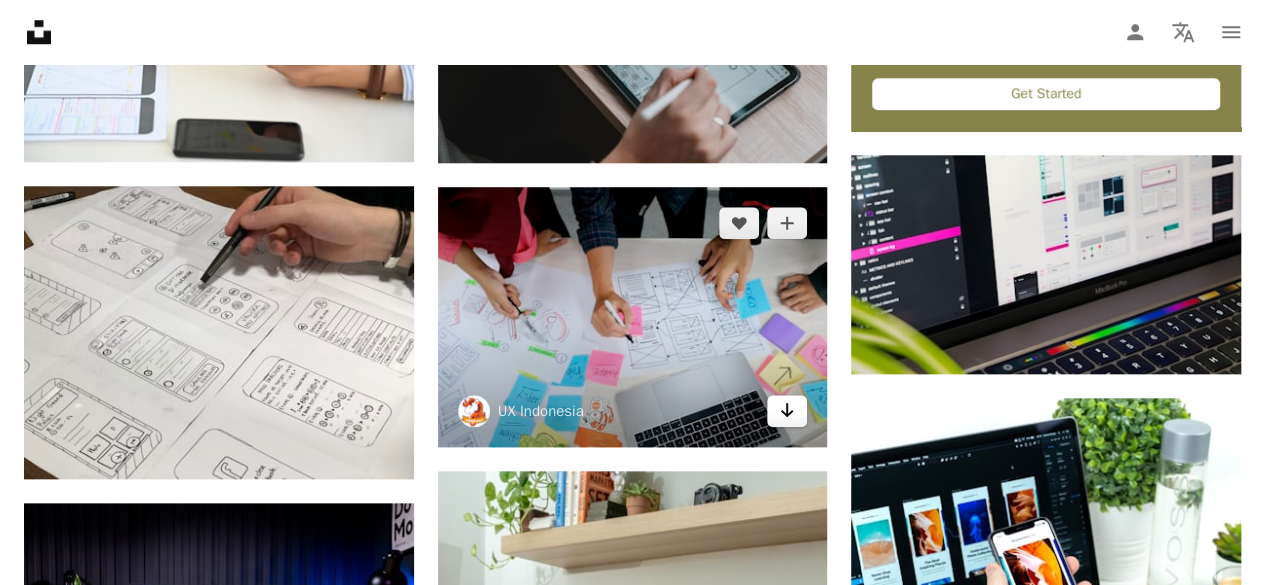 click 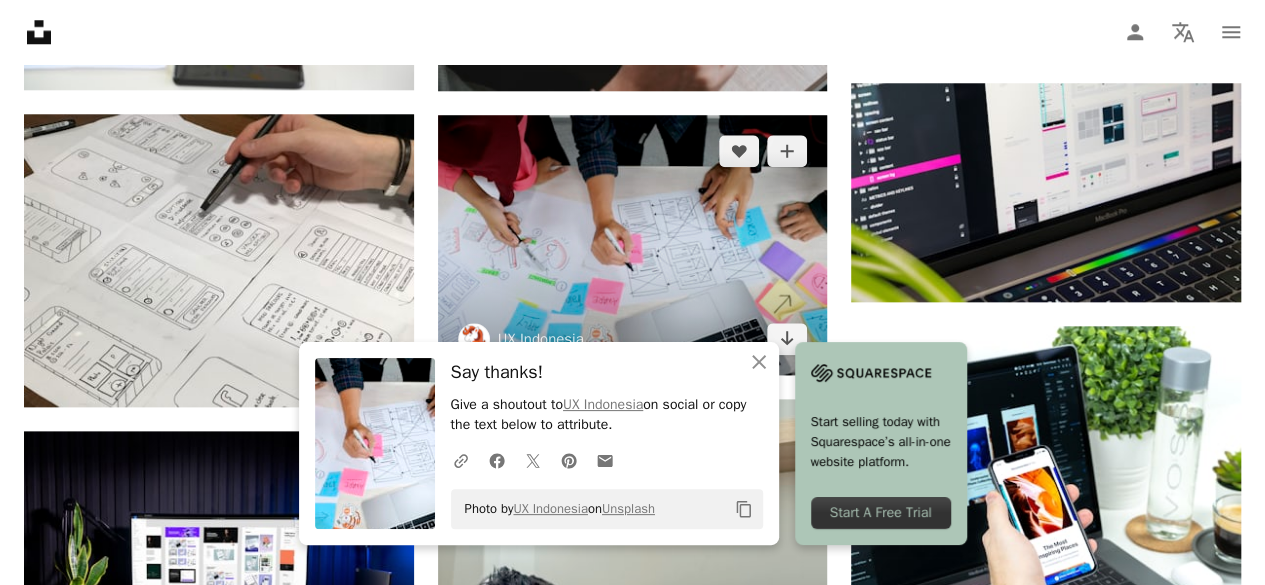 scroll, scrollTop: 1066, scrollLeft: 0, axis: vertical 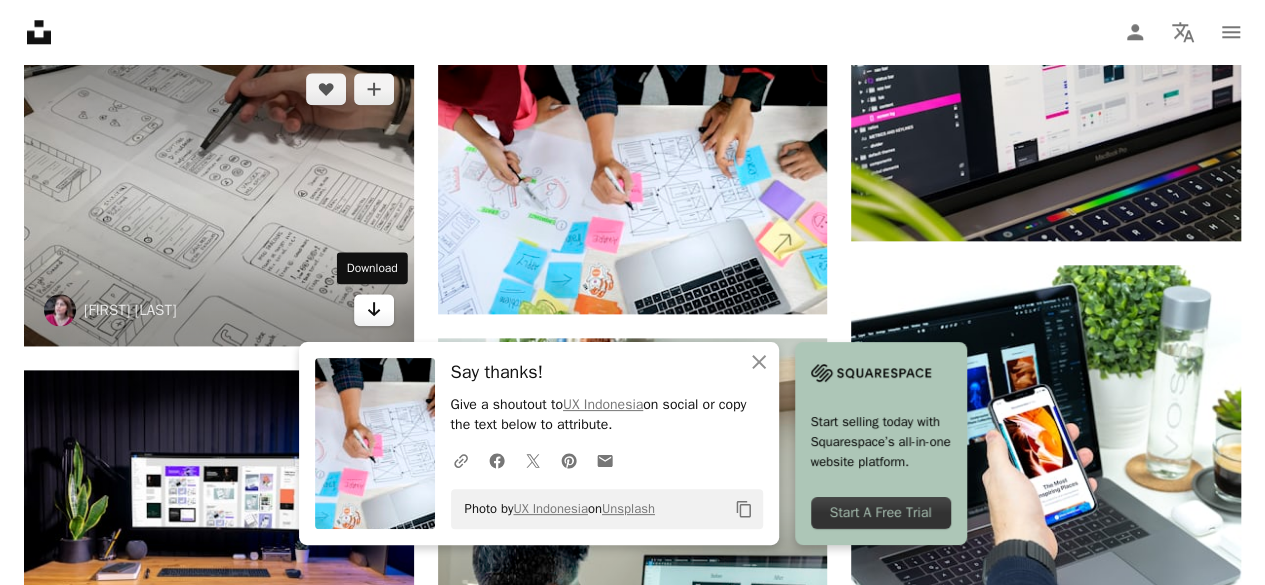 click on "Arrow pointing down" 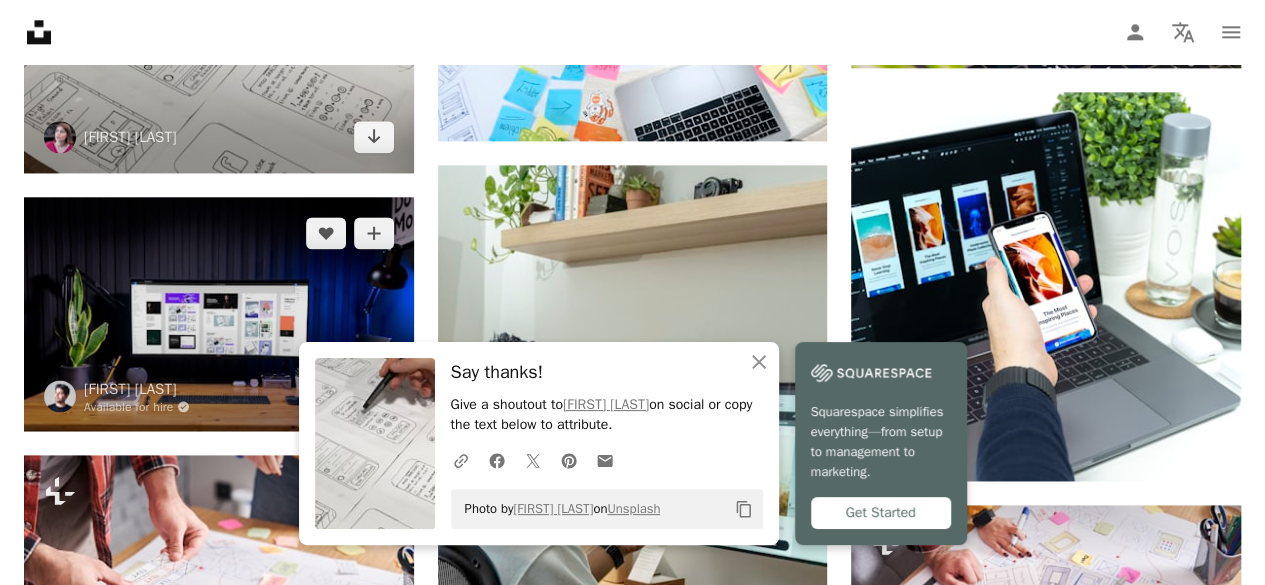 scroll, scrollTop: 1333, scrollLeft: 0, axis: vertical 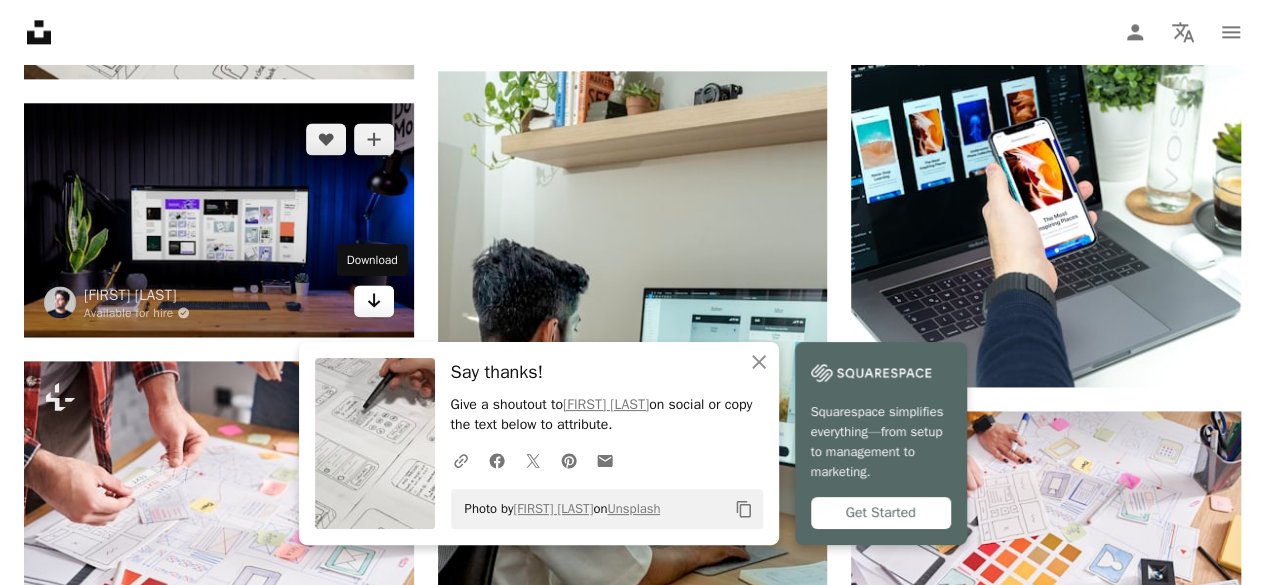 click 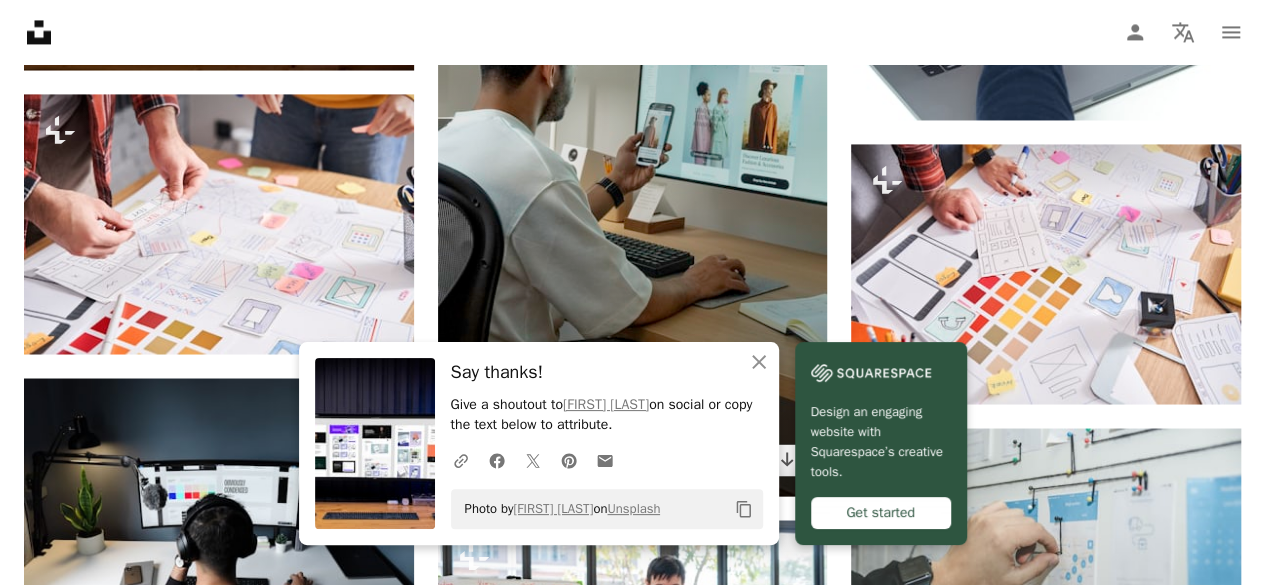 scroll, scrollTop: 1733, scrollLeft: 0, axis: vertical 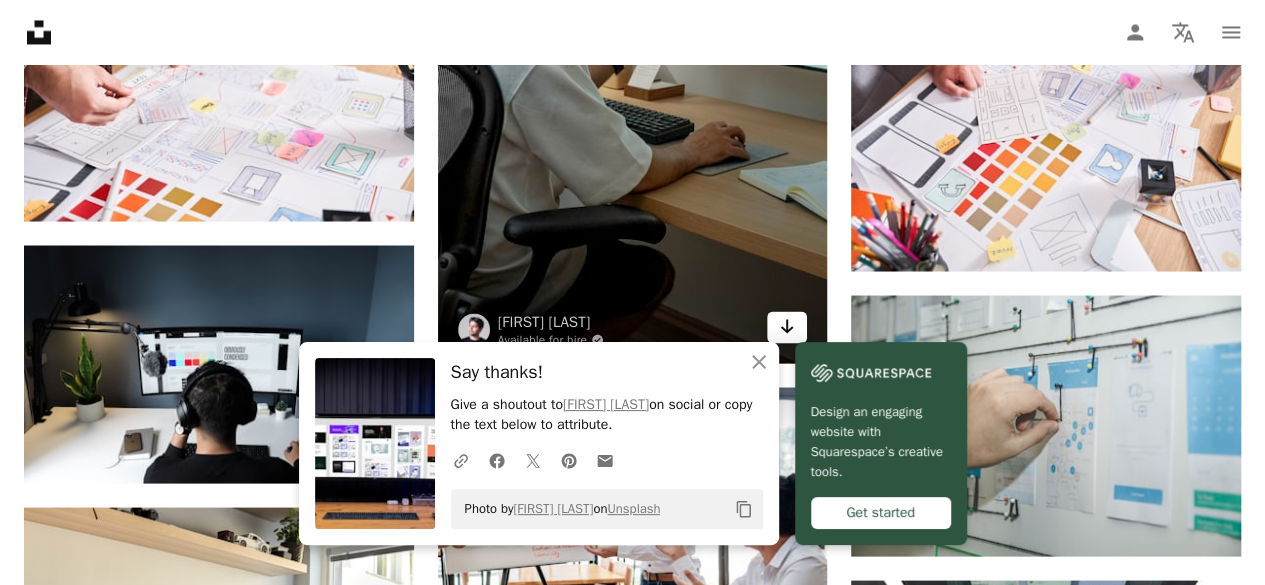 click 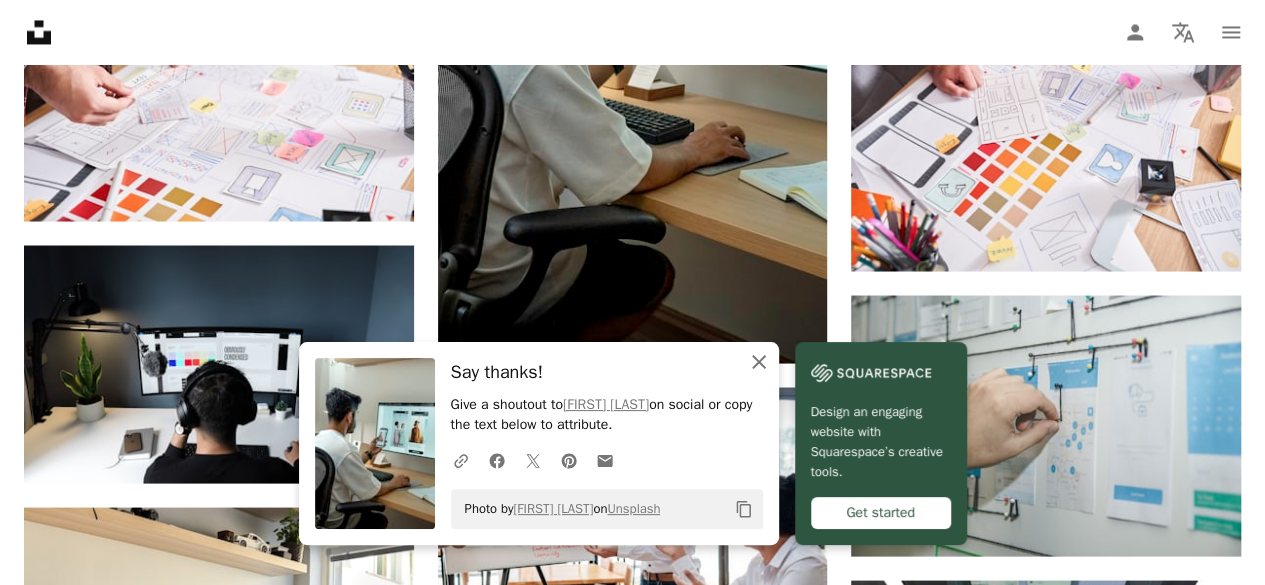 click on "An X shape" 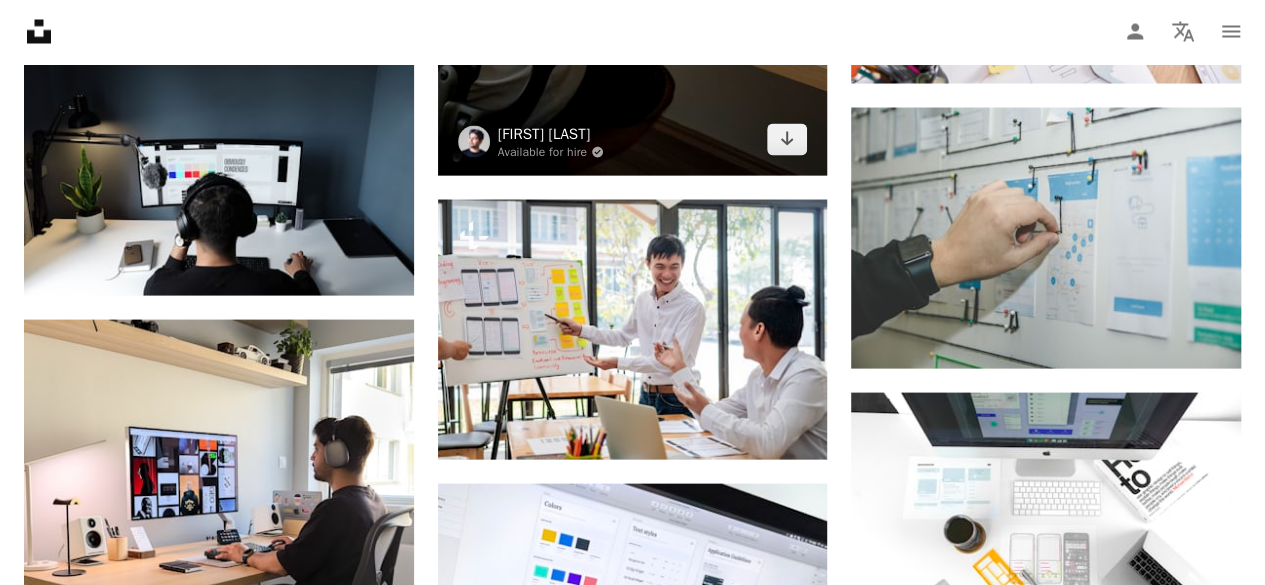 scroll, scrollTop: 2000, scrollLeft: 0, axis: vertical 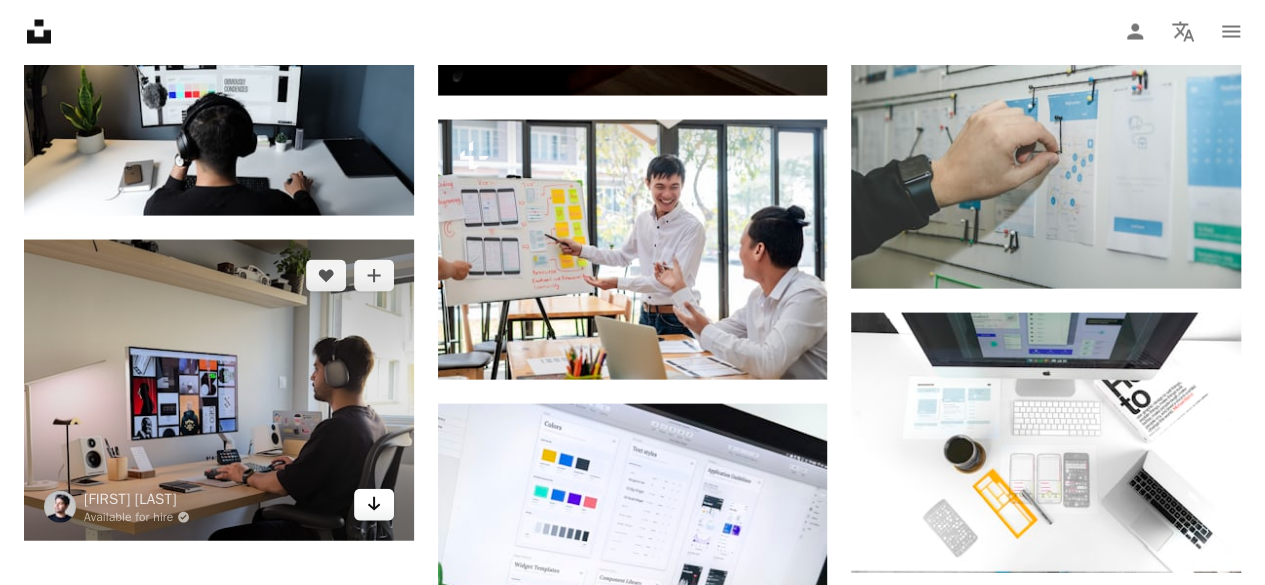 click 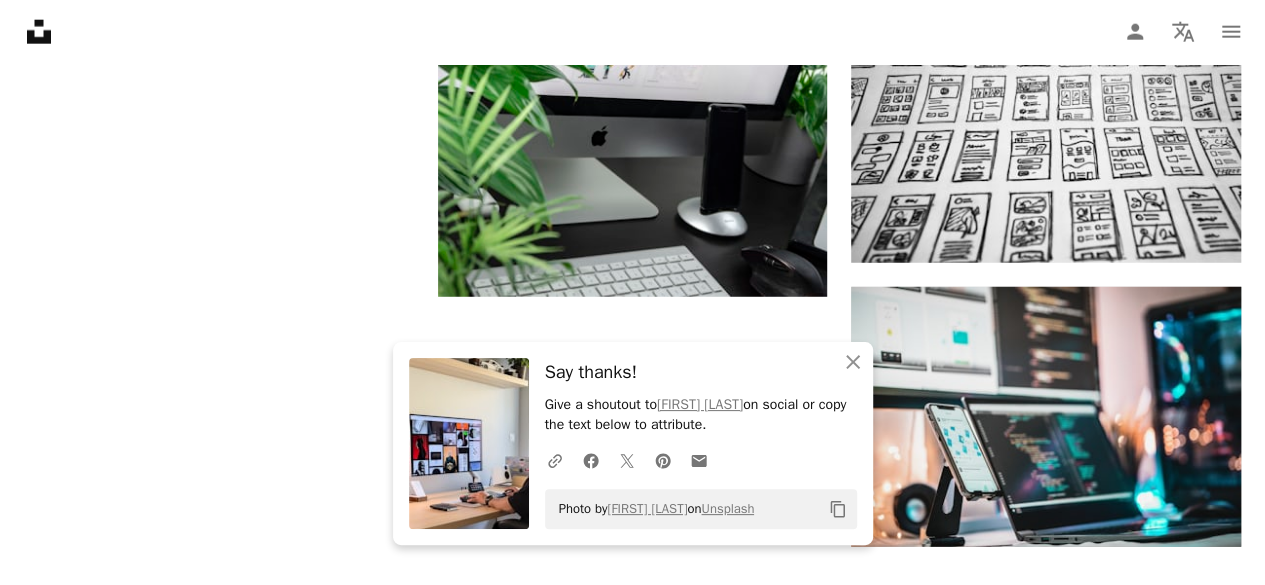 scroll, scrollTop: 2666, scrollLeft: 0, axis: vertical 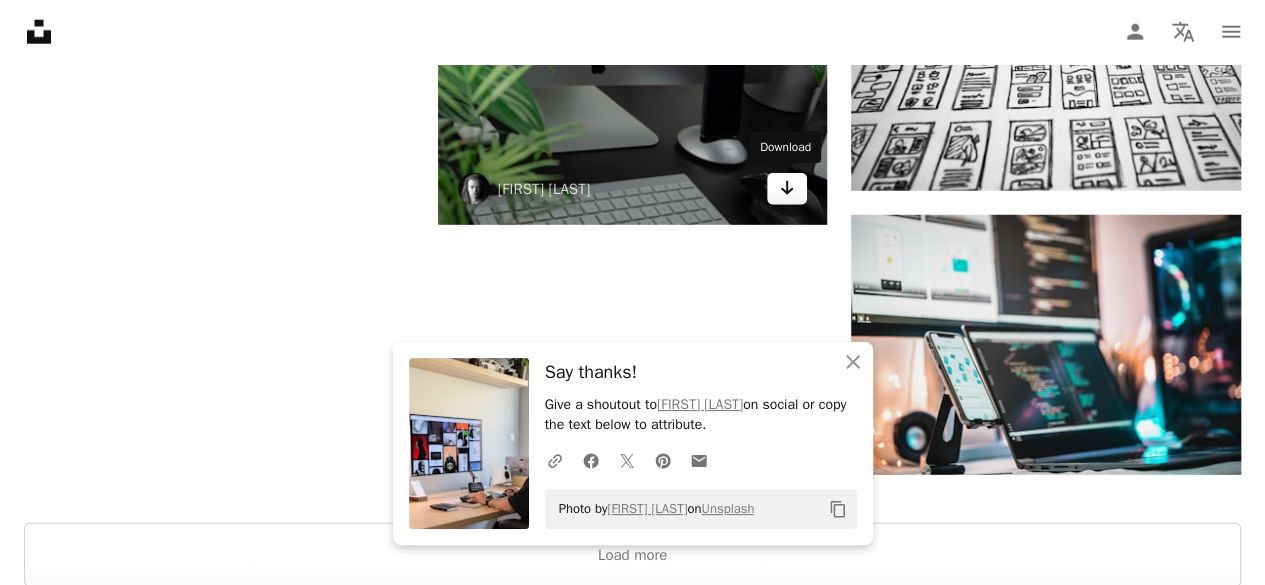 click on "Arrow pointing down" at bounding box center (787, 189) 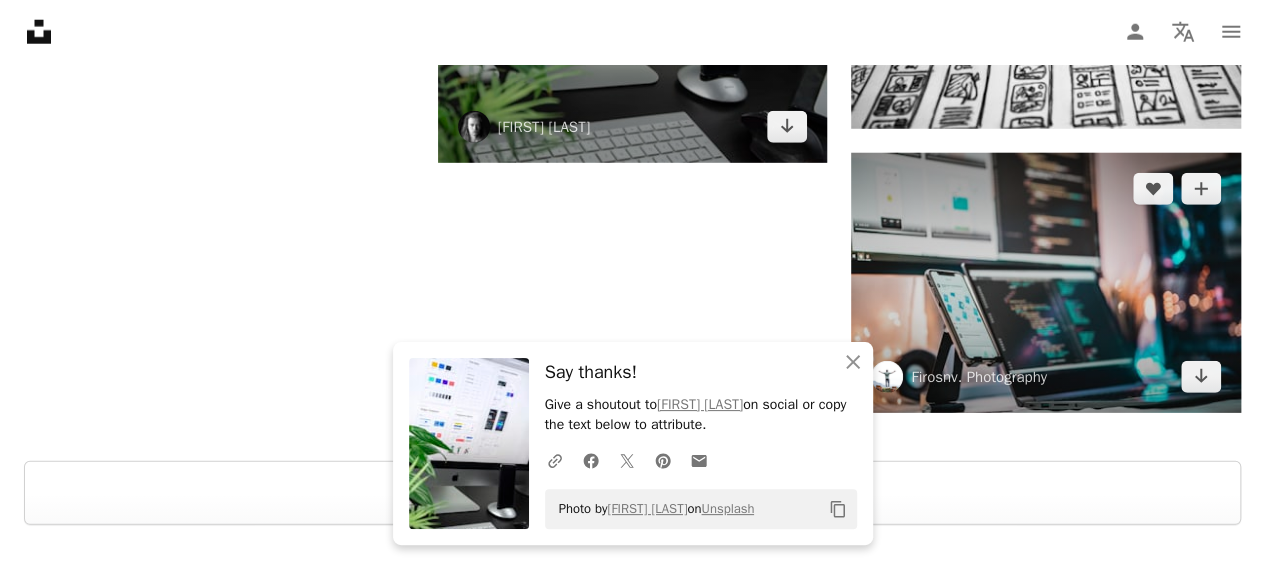 scroll, scrollTop: 2800, scrollLeft: 0, axis: vertical 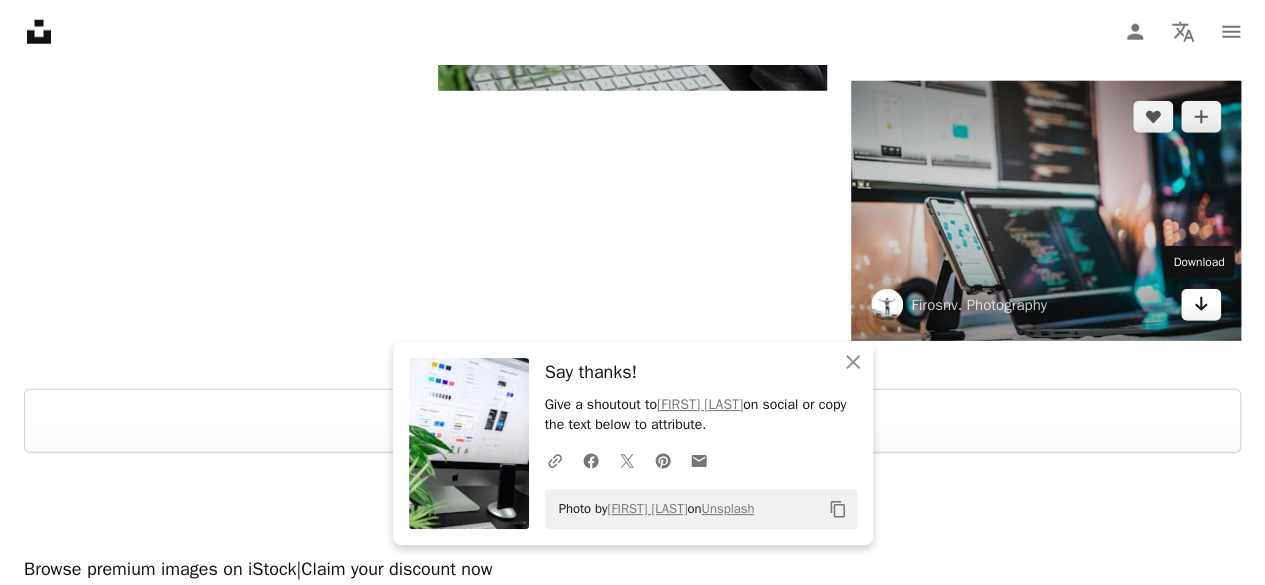 click on "Arrow pointing down" 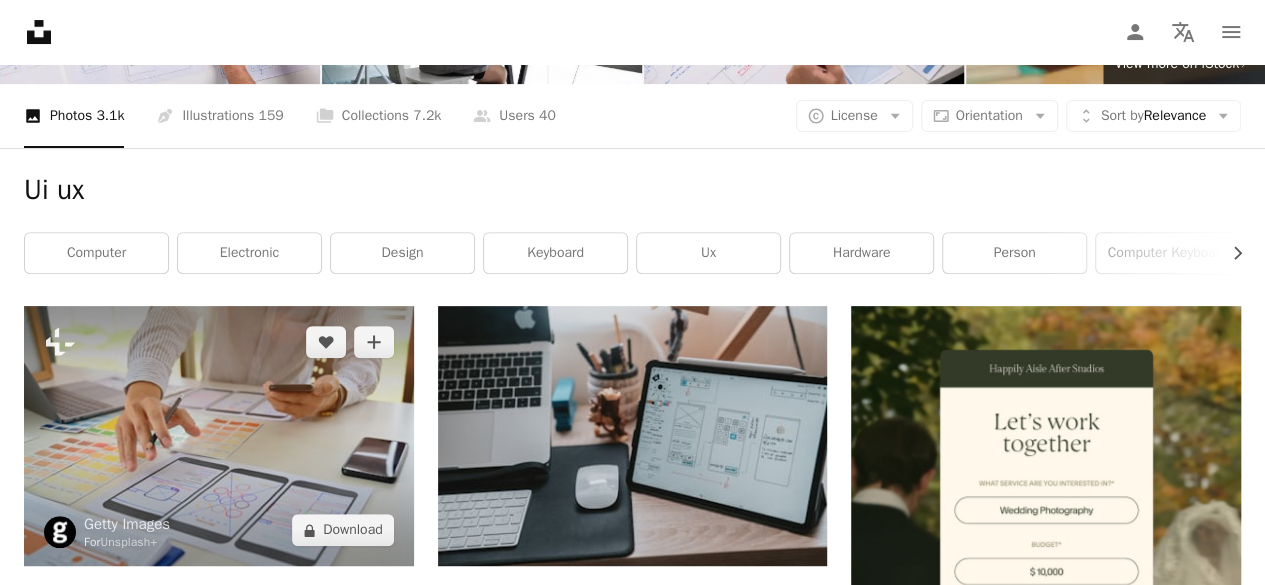 scroll, scrollTop: 0, scrollLeft: 0, axis: both 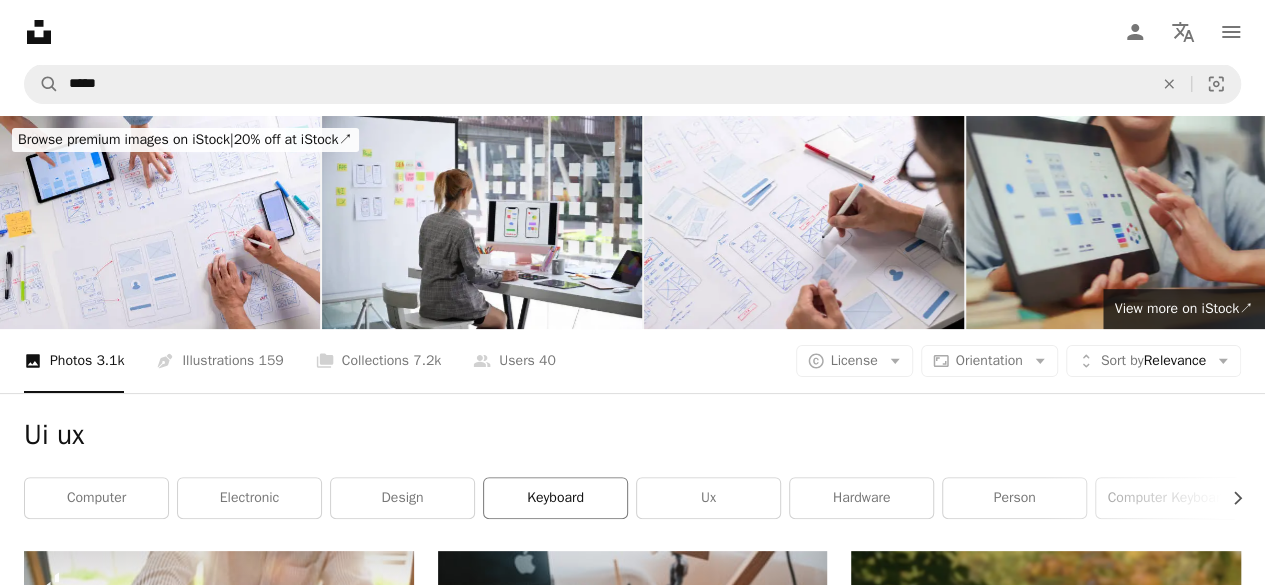 click on "keyboard" at bounding box center (555, 498) 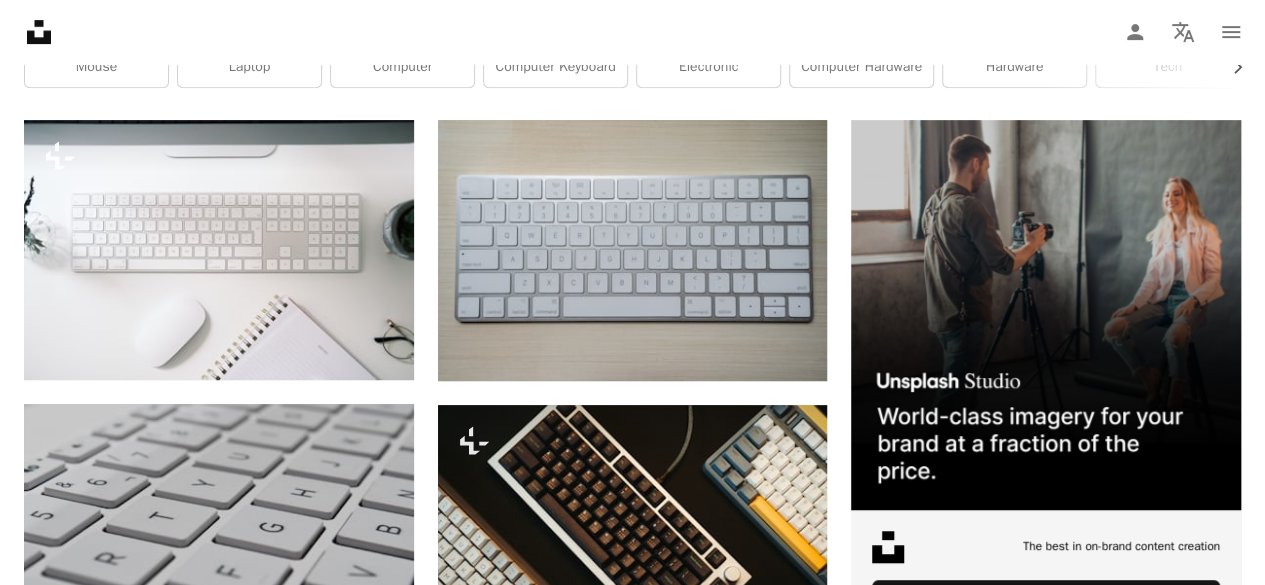 scroll, scrollTop: 533, scrollLeft: 0, axis: vertical 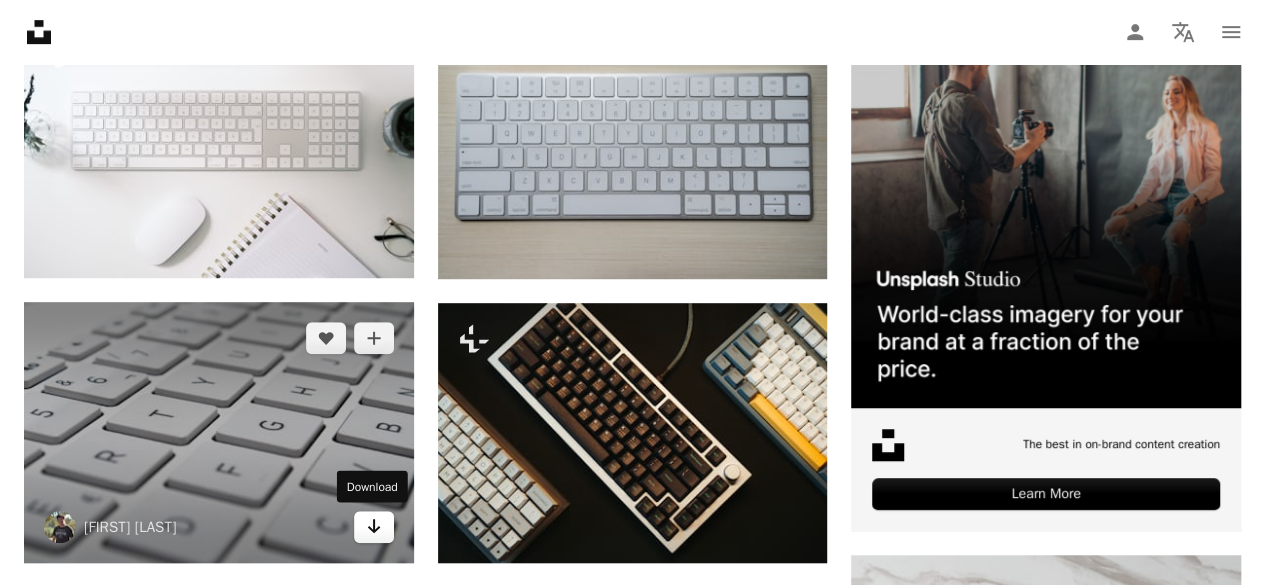 click on "Arrow pointing down" 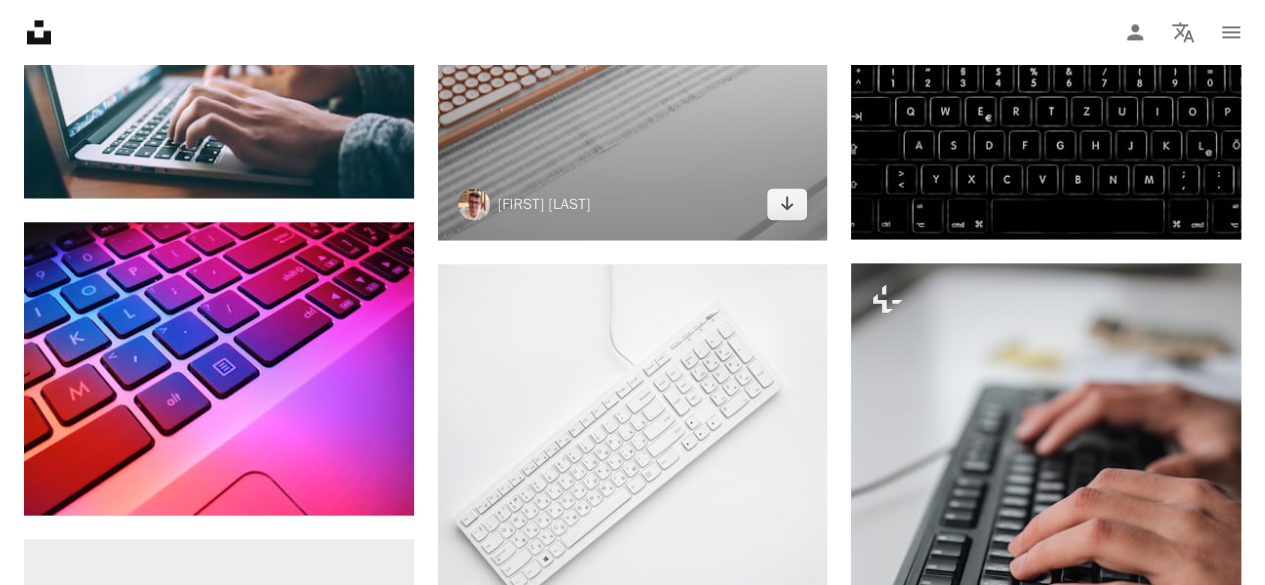 scroll, scrollTop: 1466, scrollLeft: 0, axis: vertical 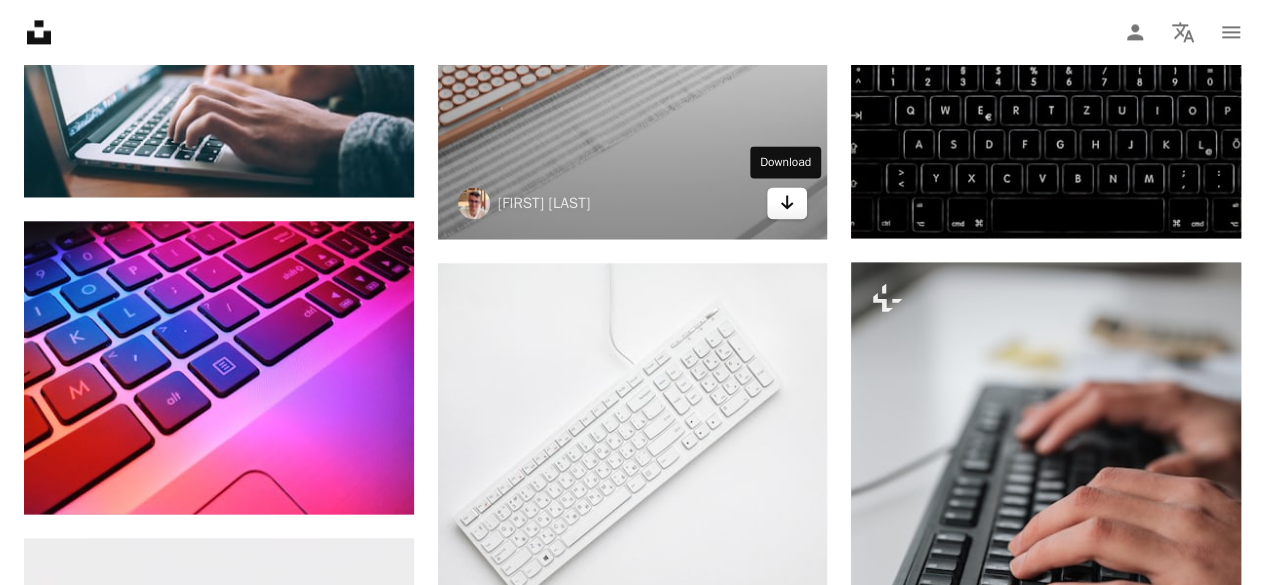 click 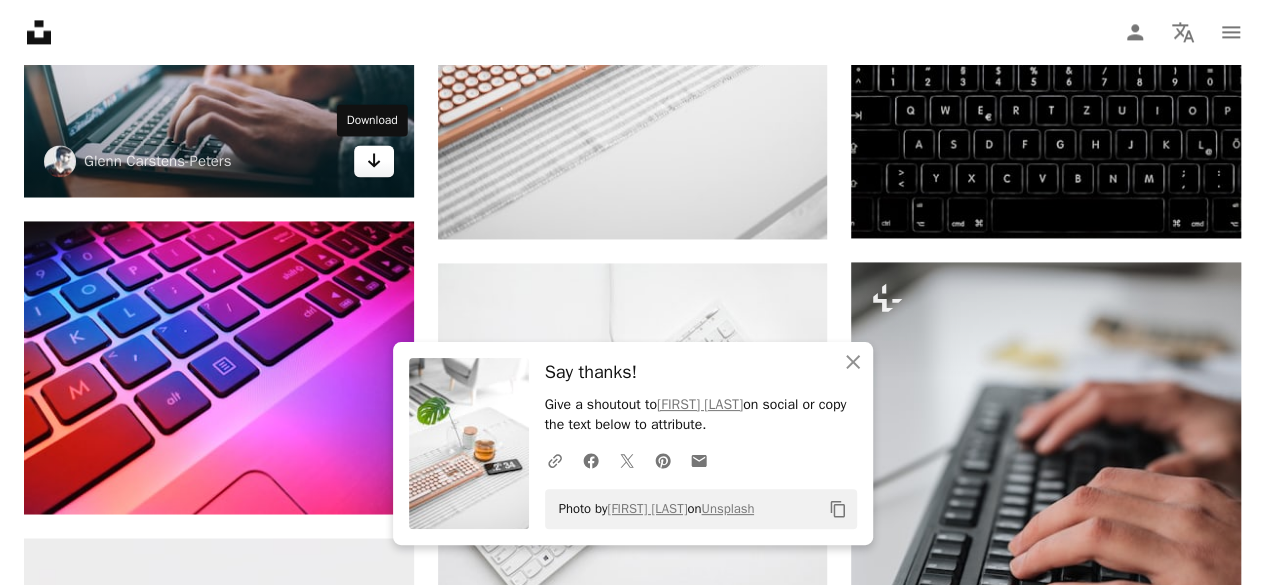 click on "Arrow pointing down" 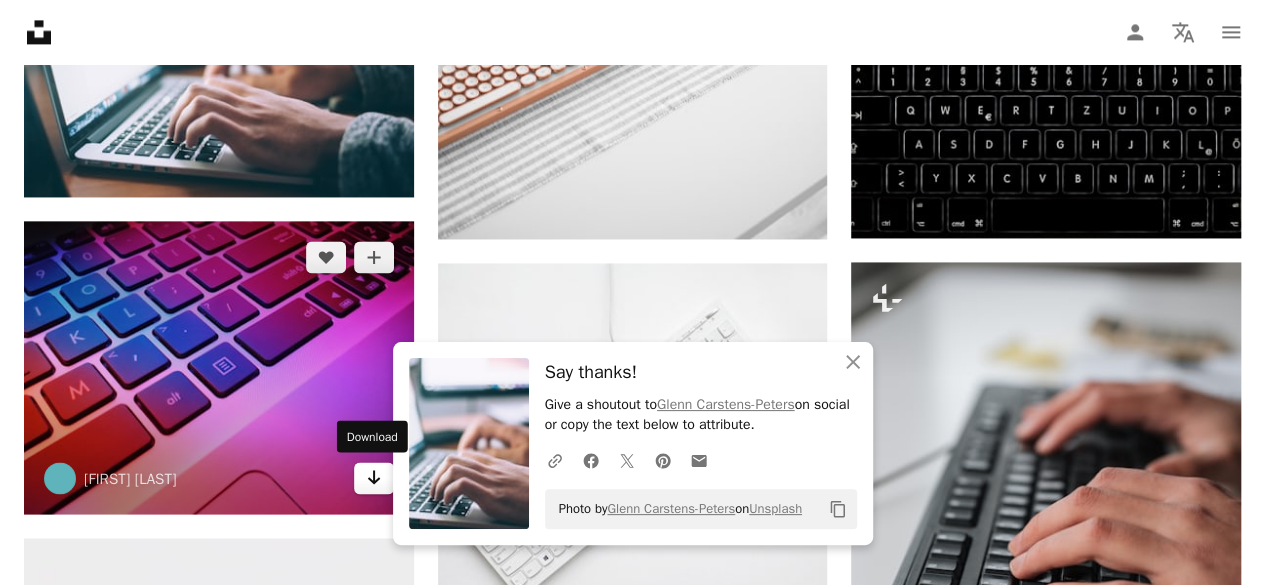 click on "Arrow pointing down" at bounding box center [374, 478] 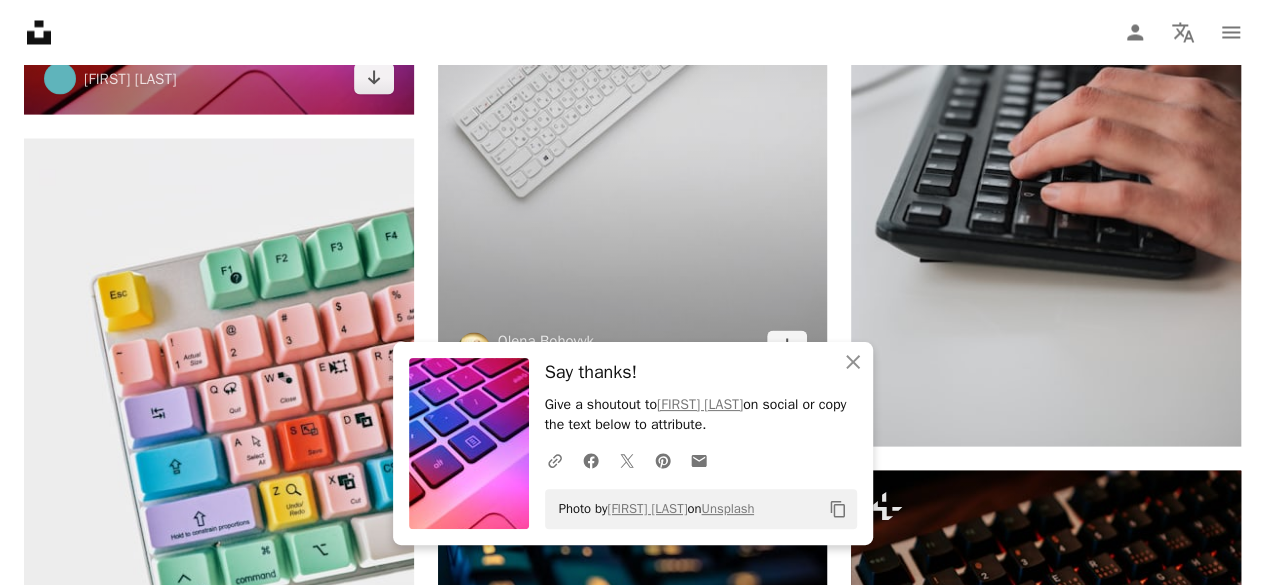 scroll, scrollTop: 2000, scrollLeft: 0, axis: vertical 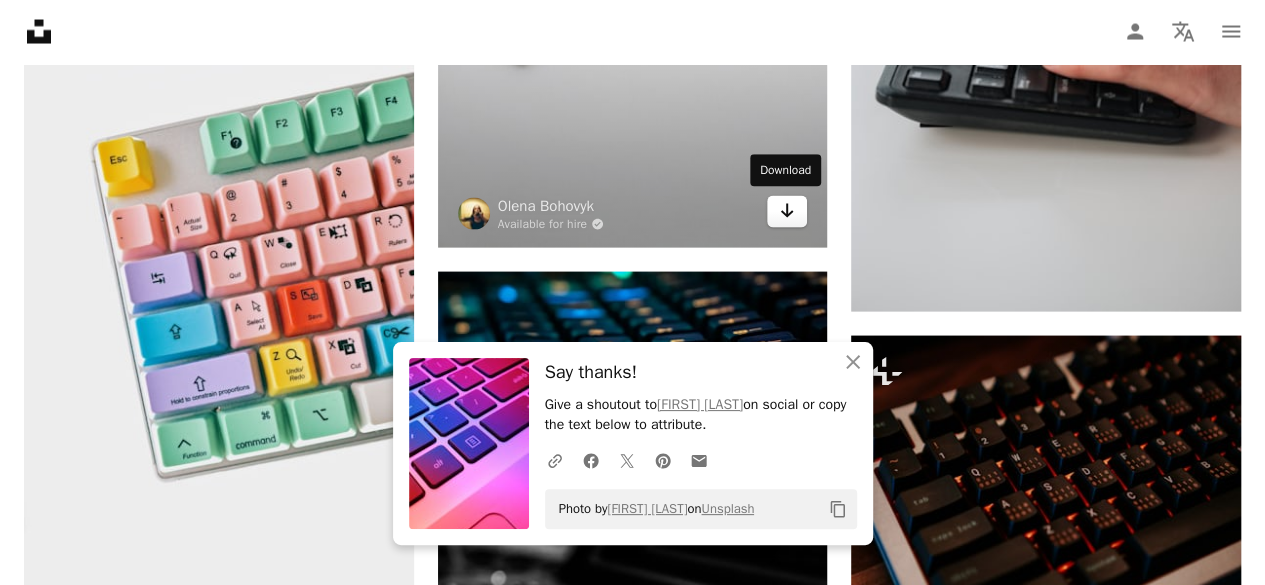 click 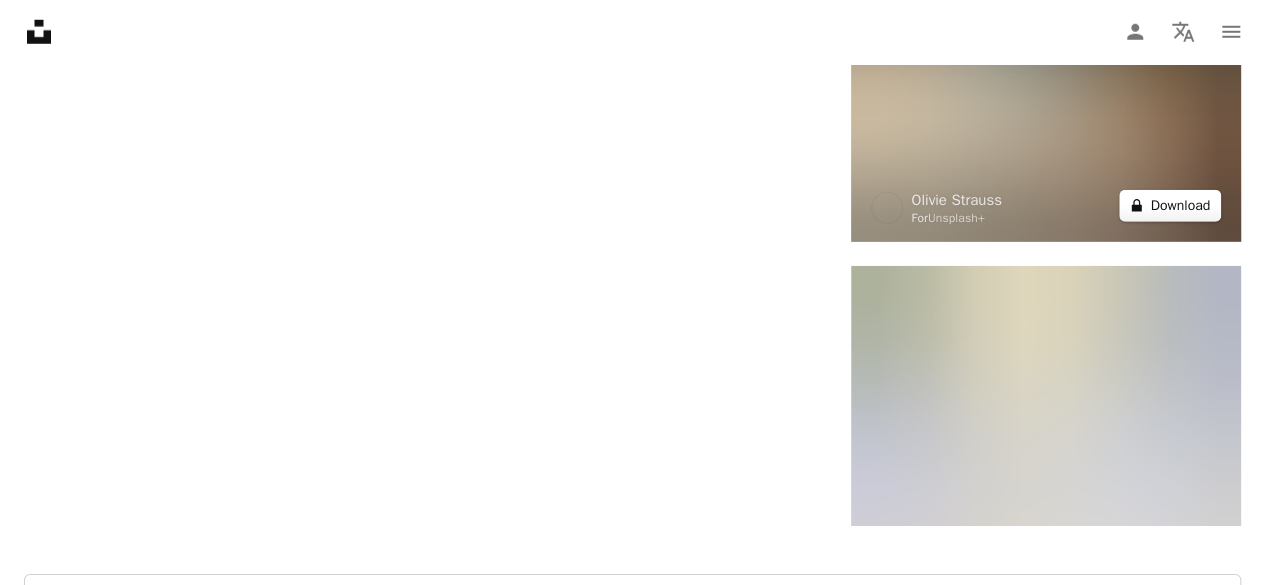 scroll, scrollTop: 2933, scrollLeft: 0, axis: vertical 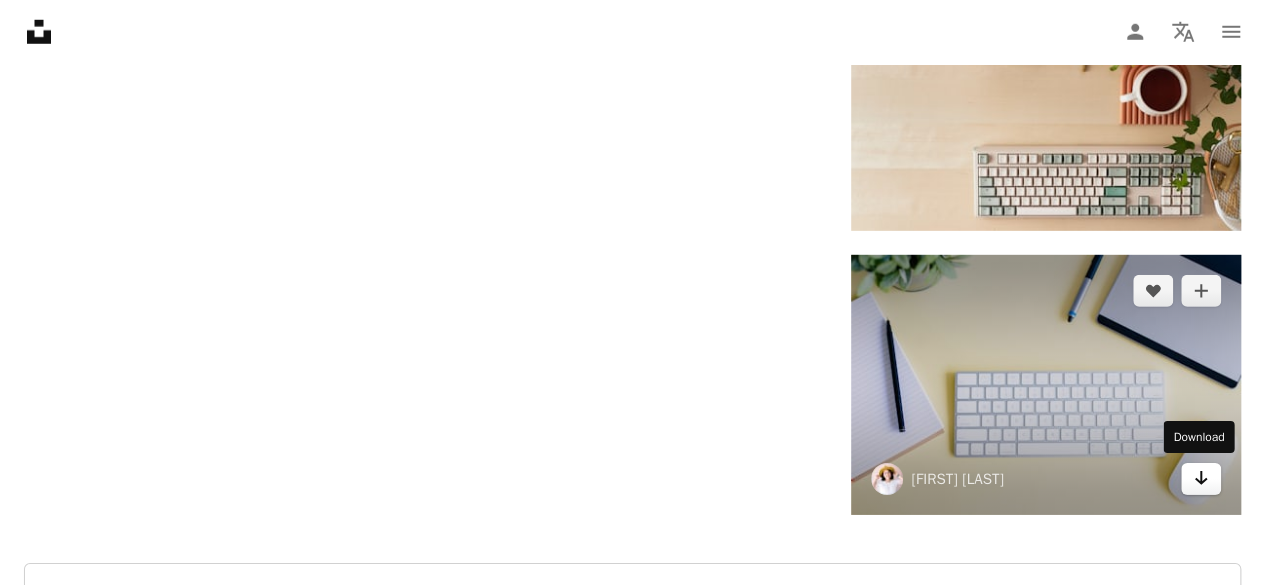 click 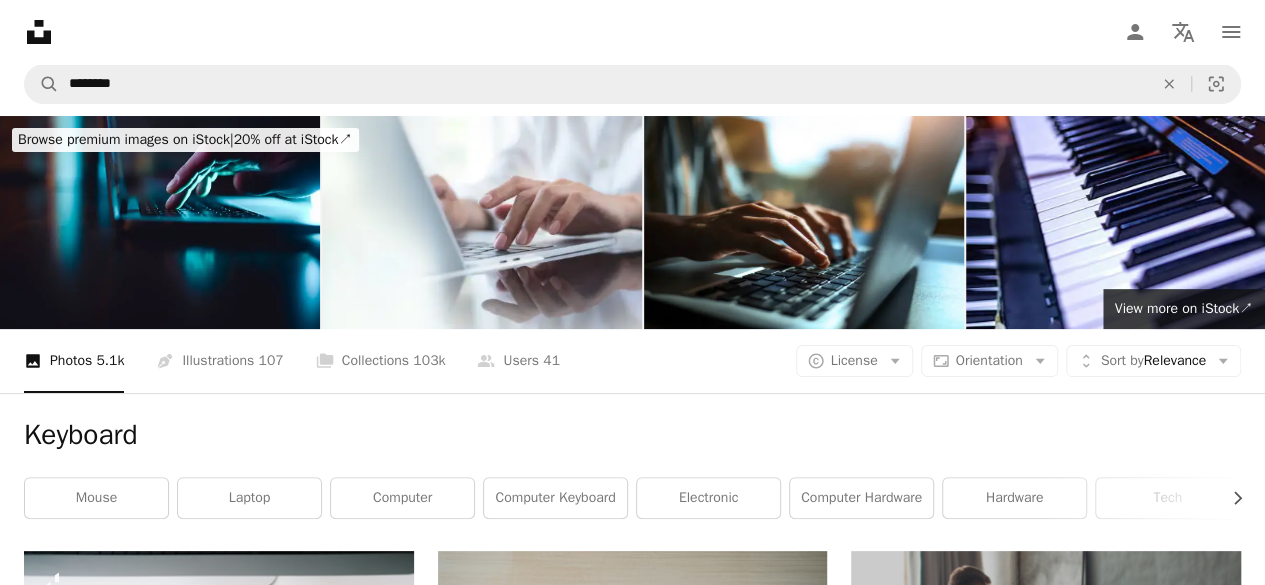 scroll, scrollTop: 133, scrollLeft: 0, axis: vertical 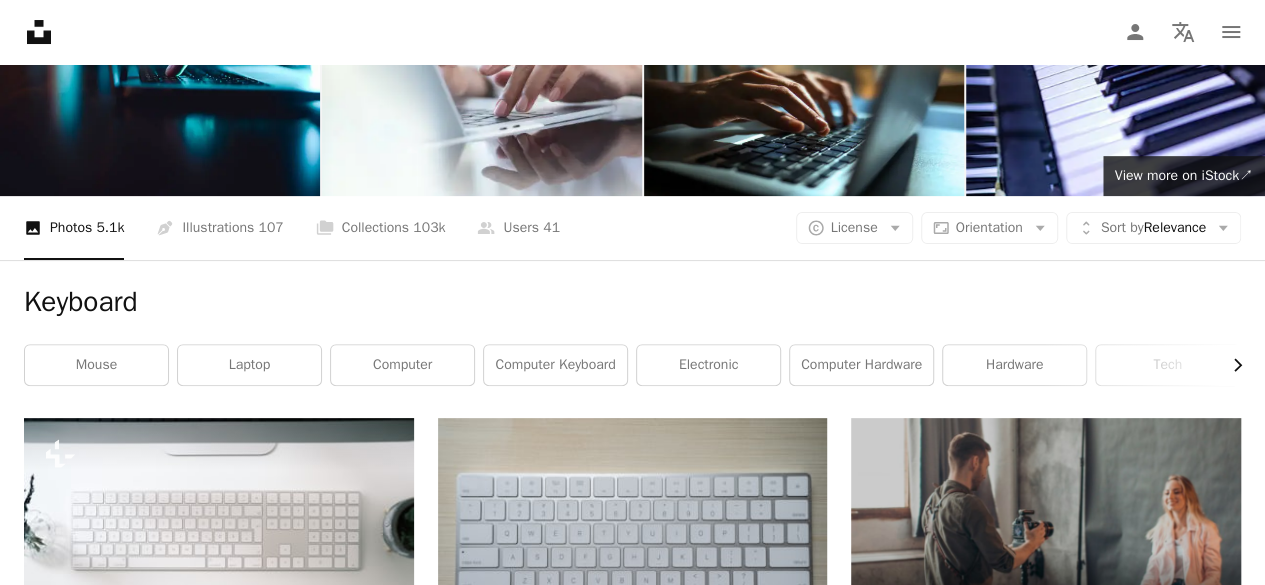 click on "Chevron right" 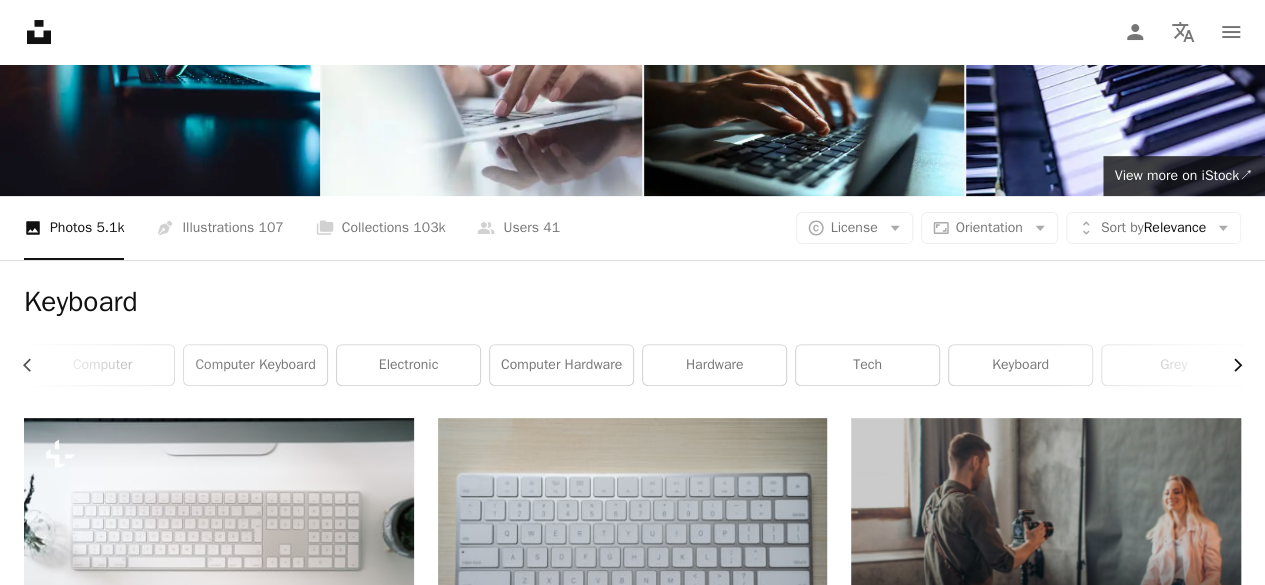 click on "Chevron right" 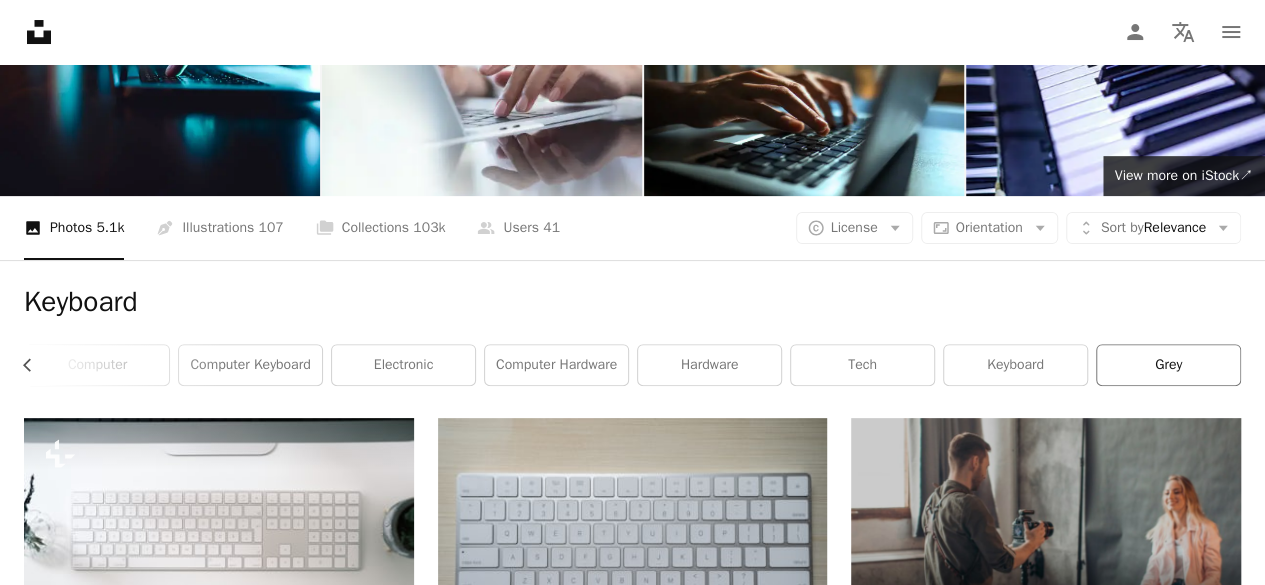 click on "grey" at bounding box center (1168, 365) 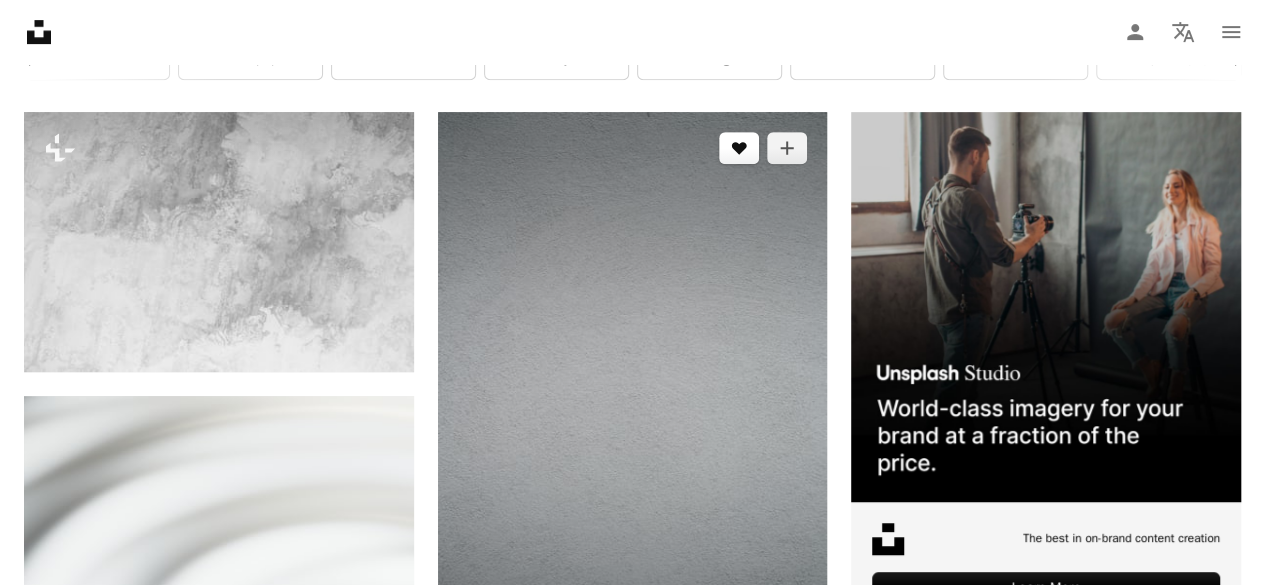 scroll, scrollTop: 533, scrollLeft: 0, axis: vertical 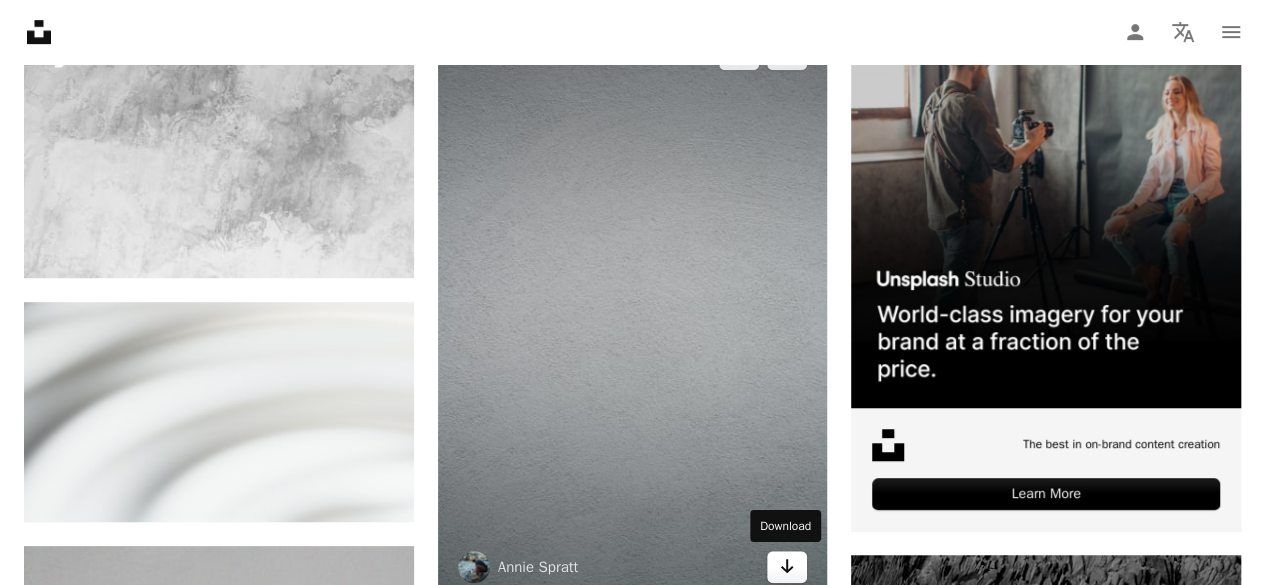 click on "Arrow pointing down" 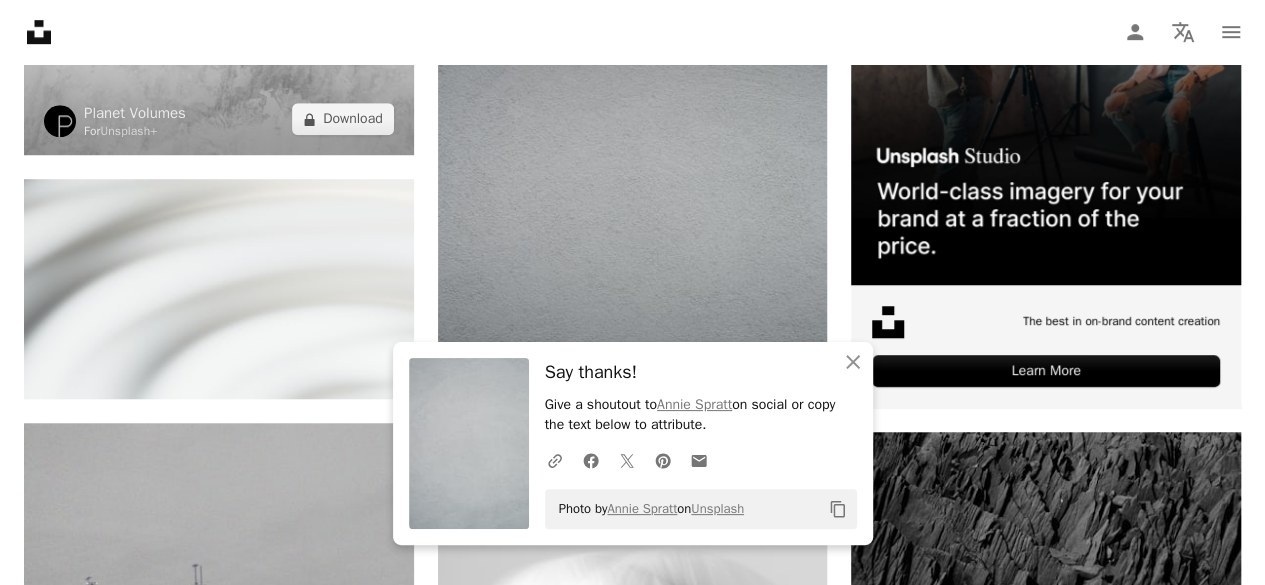 scroll, scrollTop: 666, scrollLeft: 0, axis: vertical 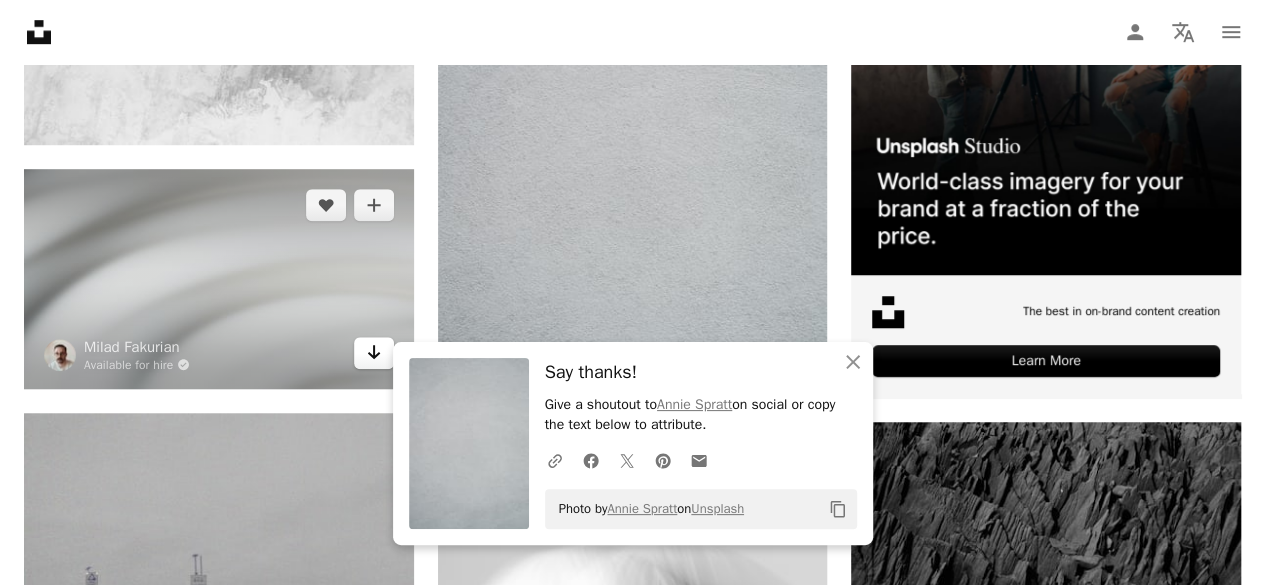 click on "Arrow pointing down" 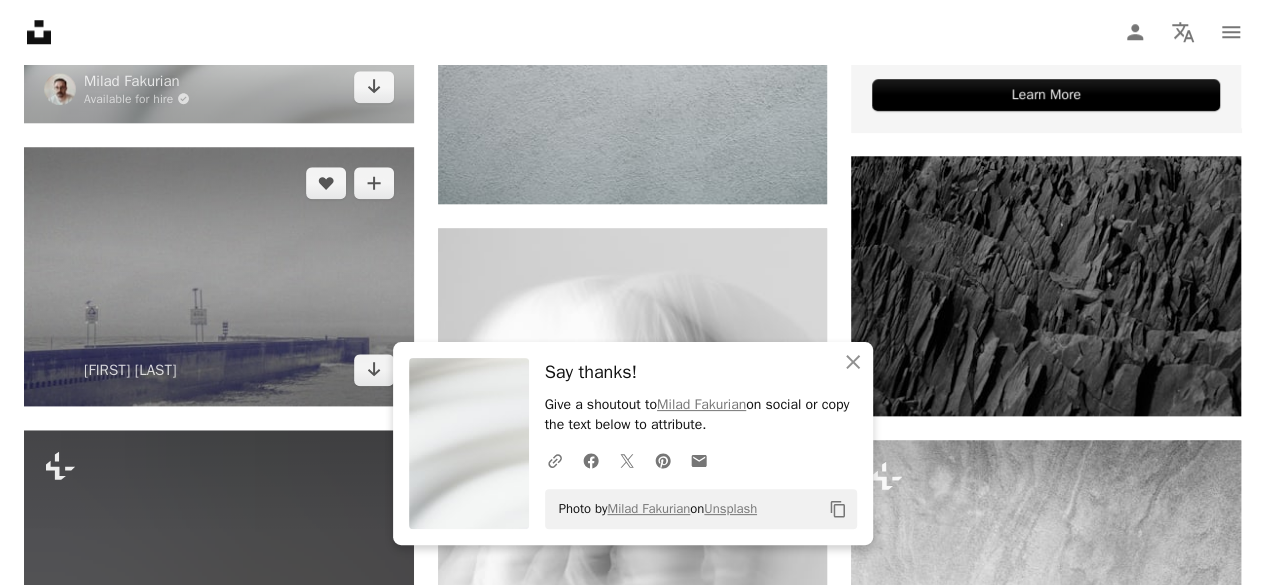 scroll, scrollTop: 933, scrollLeft: 0, axis: vertical 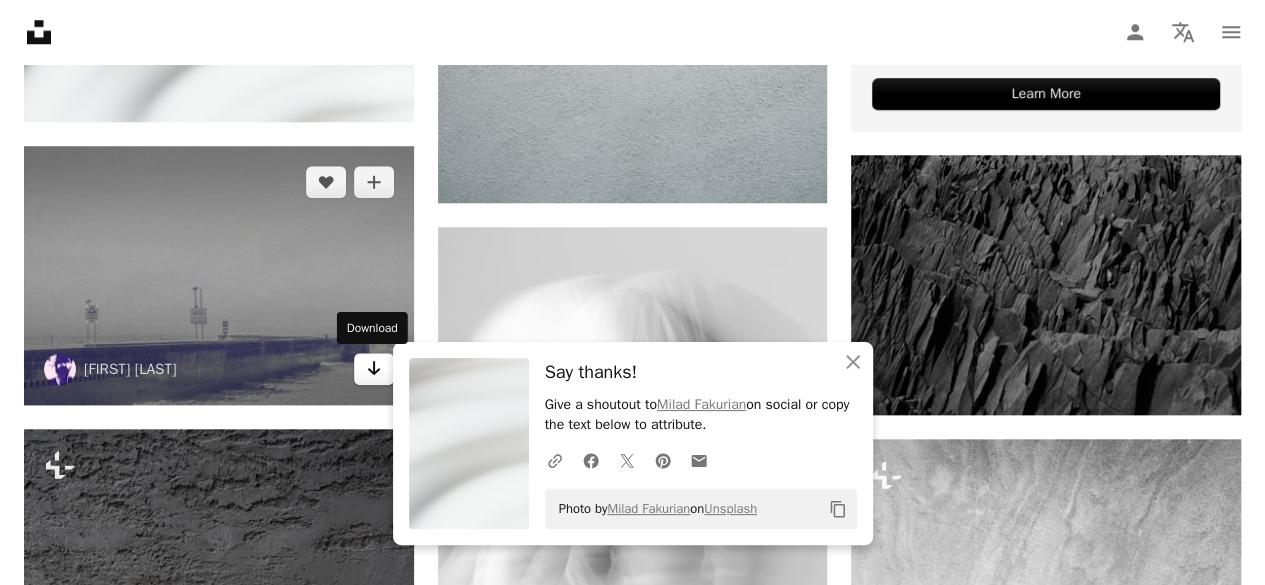 click on "Arrow pointing down" 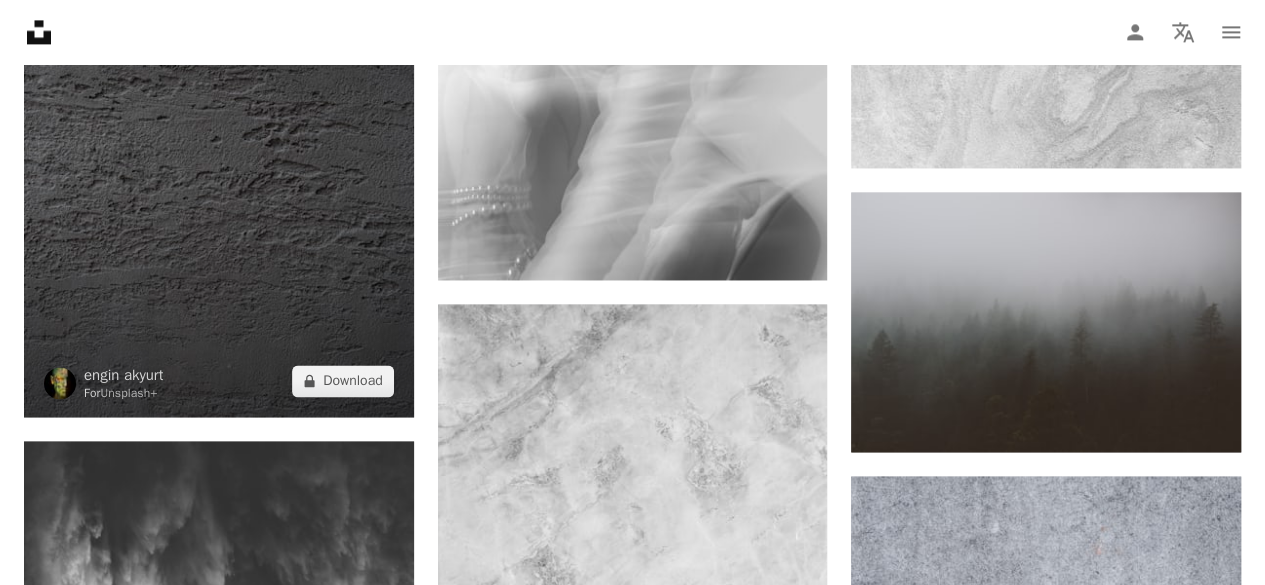 scroll, scrollTop: 1466, scrollLeft: 0, axis: vertical 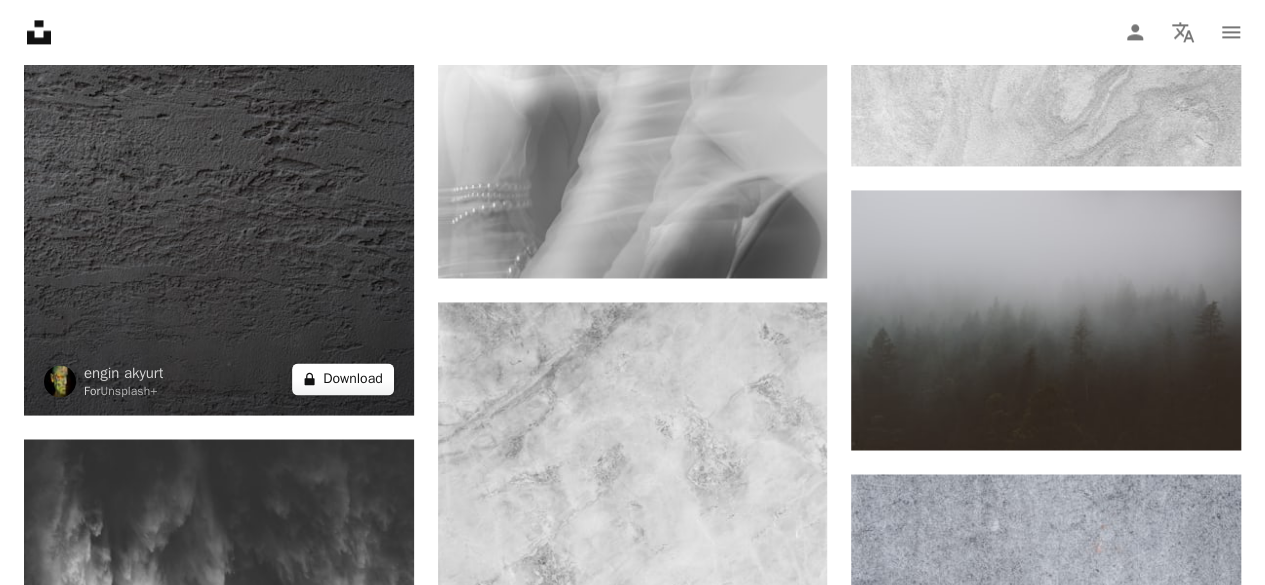 click on "A lock Download" at bounding box center (343, 379) 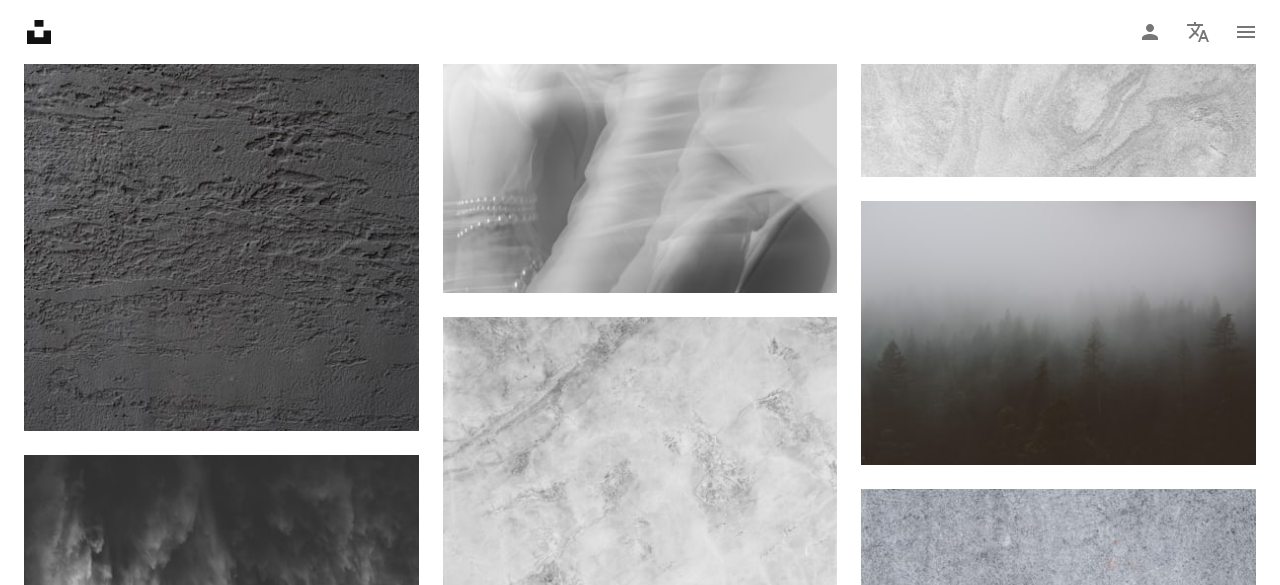 click on "An X shape Premium, ready to use images. Get unlimited access. A plus sign Members-only content added monthly A plus sign Unlimited royalty-free downloads A plus sign Illustrations  New A plus sign Enhanced legal protections yearly 66%  off monthly $12   $4 USD per month * Get  Unsplash+ * When paid annually, billed upfront  $48 Taxes where applicable. Renews automatically. Cancel anytime." at bounding box center (640, 3356) 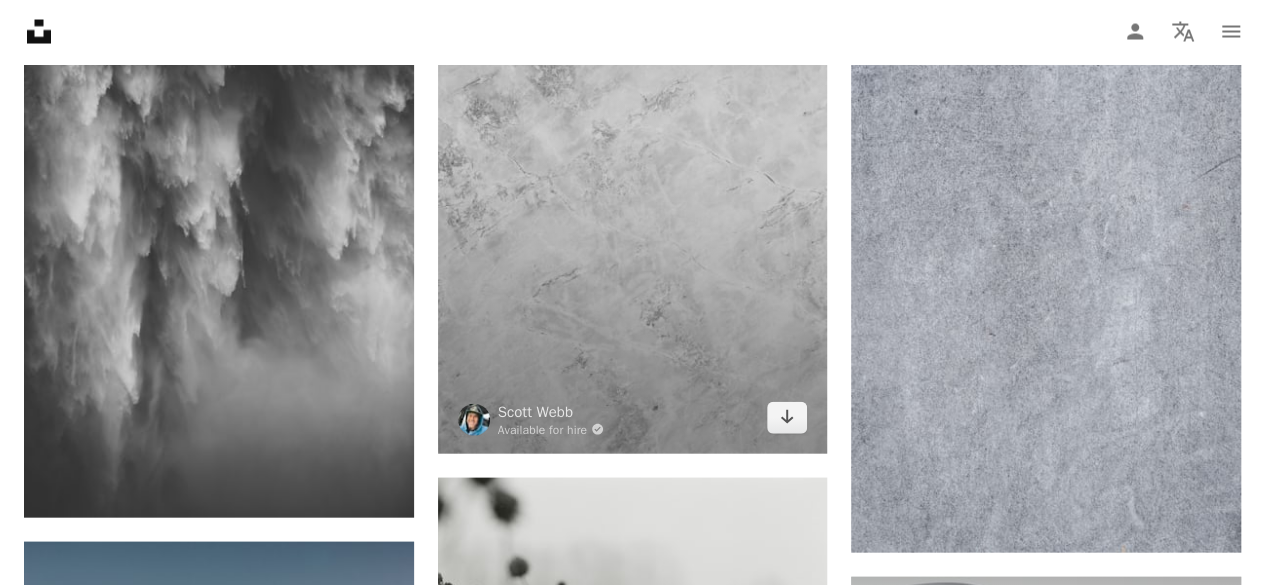 scroll, scrollTop: 2000, scrollLeft: 0, axis: vertical 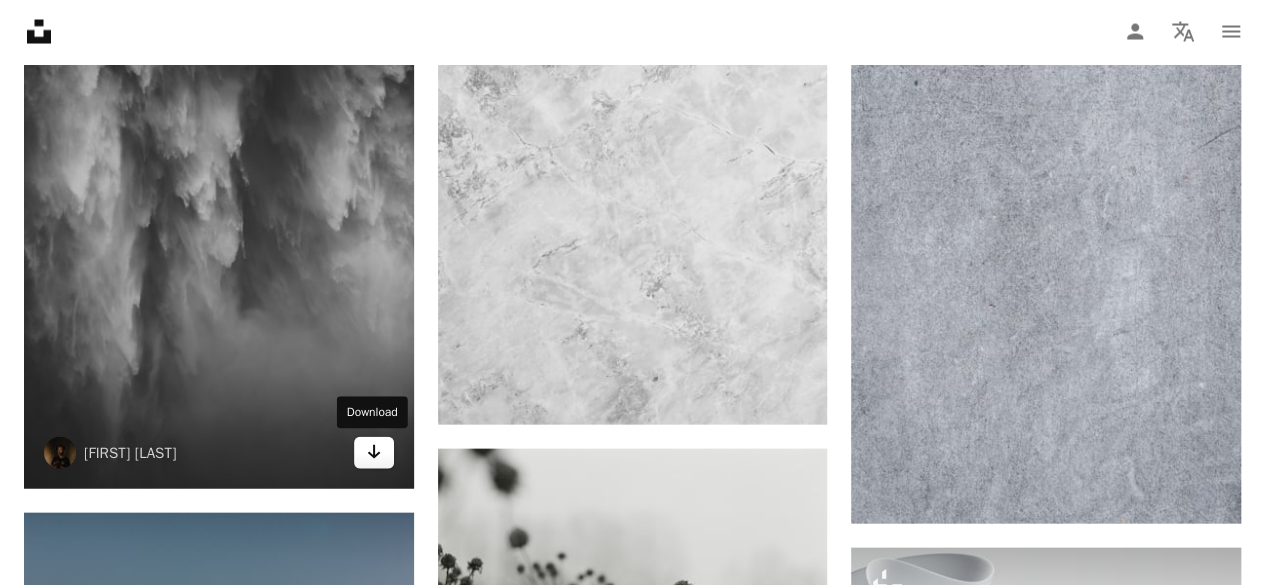 click on "Arrow pointing down" 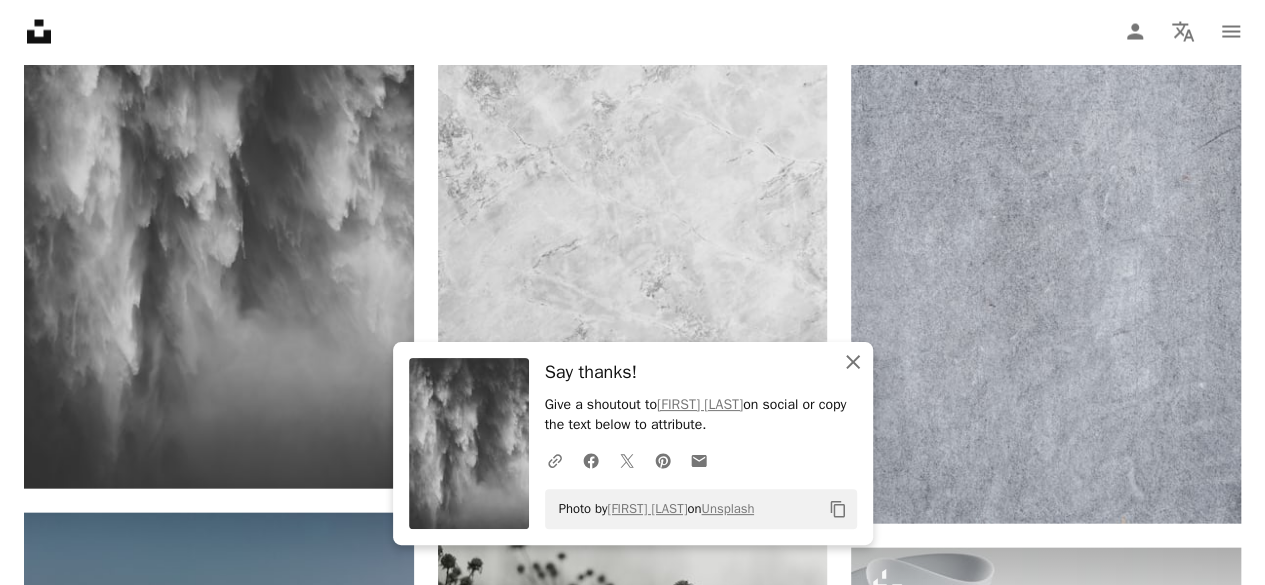 click 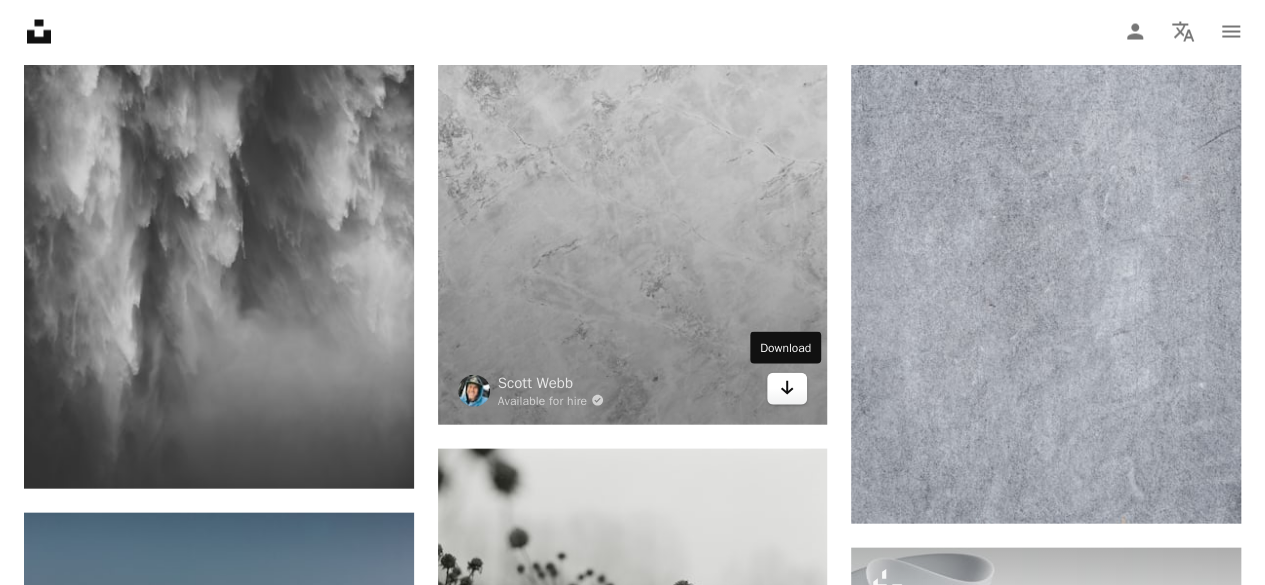 click on "Arrow pointing down" 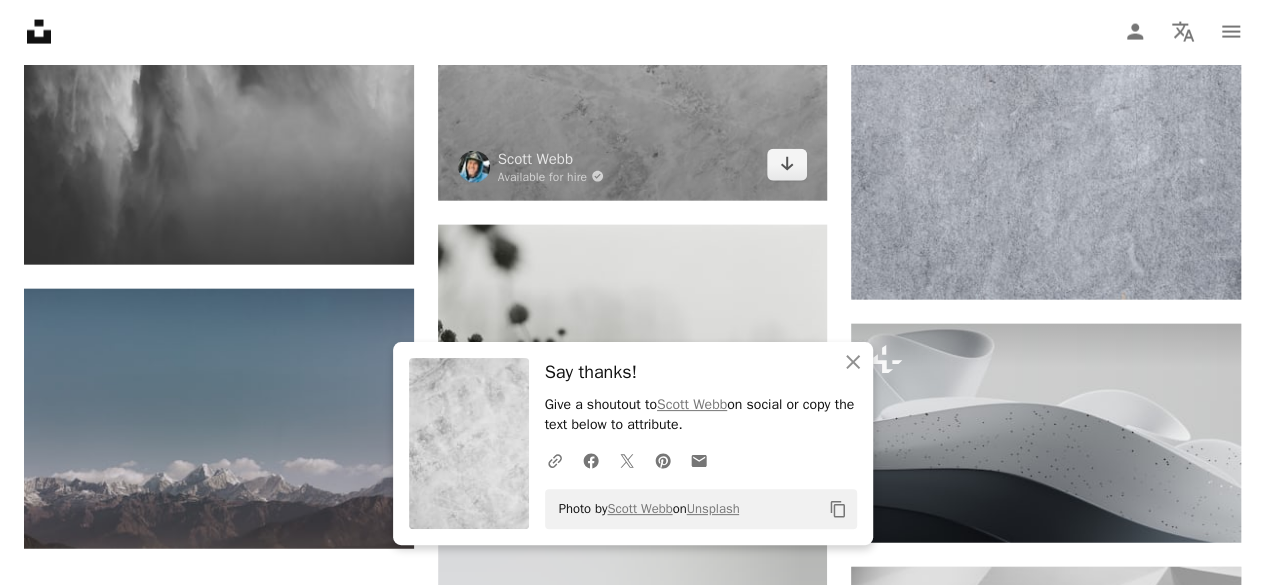 scroll, scrollTop: 2400, scrollLeft: 0, axis: vertical 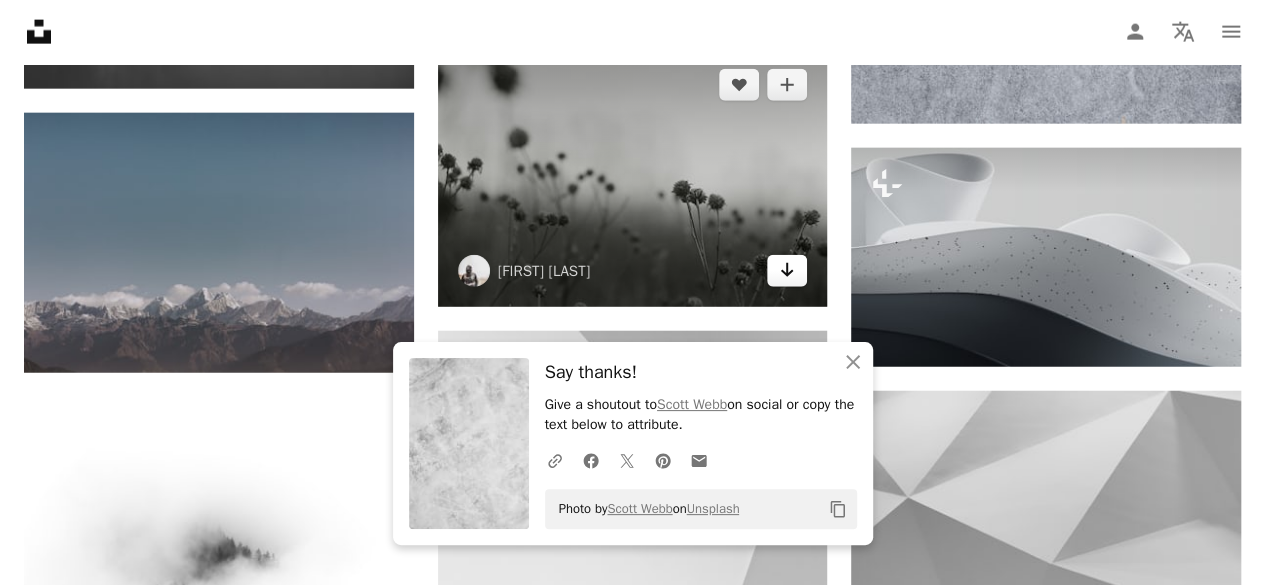 click on "Arrow pointing down" 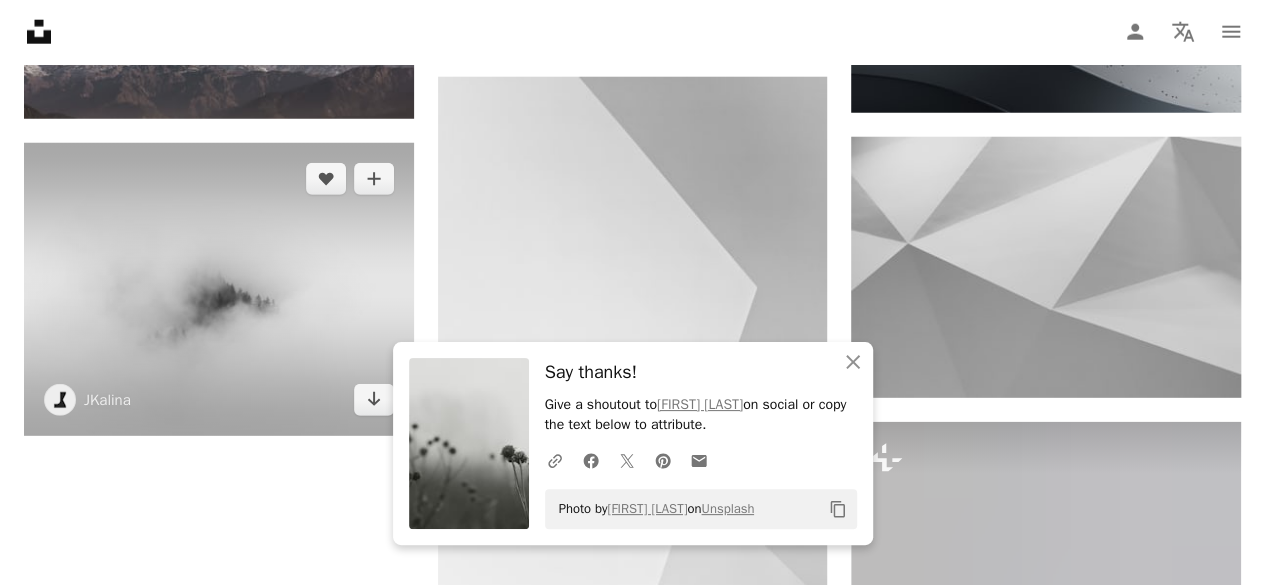 scroll, scrollTop: 2666, scrollLeft: 0, axis: vertical 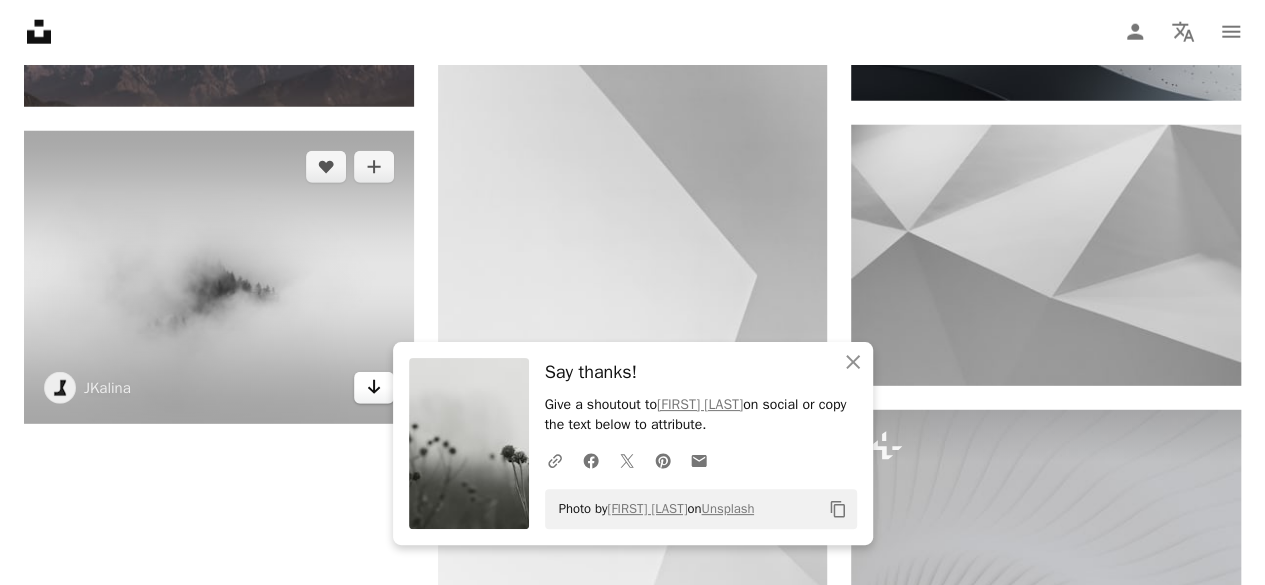 click on "Arrow pointing down" at bounding box center [374, 388] 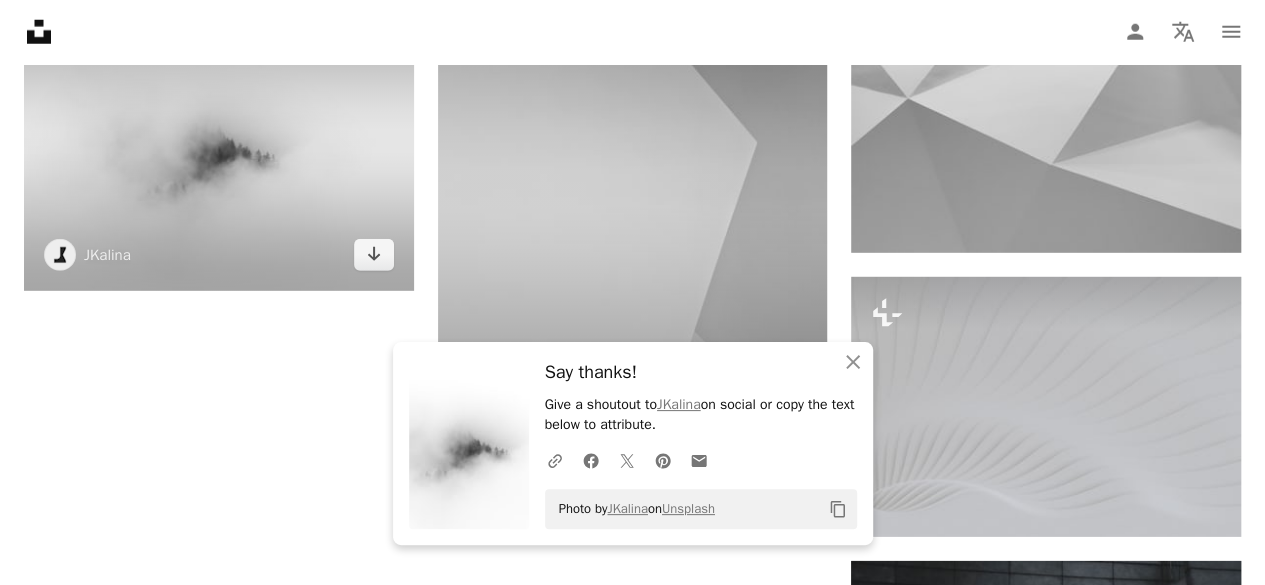 scroll, scrollTop: 2800, scrollLeft: 0, axis: vertical 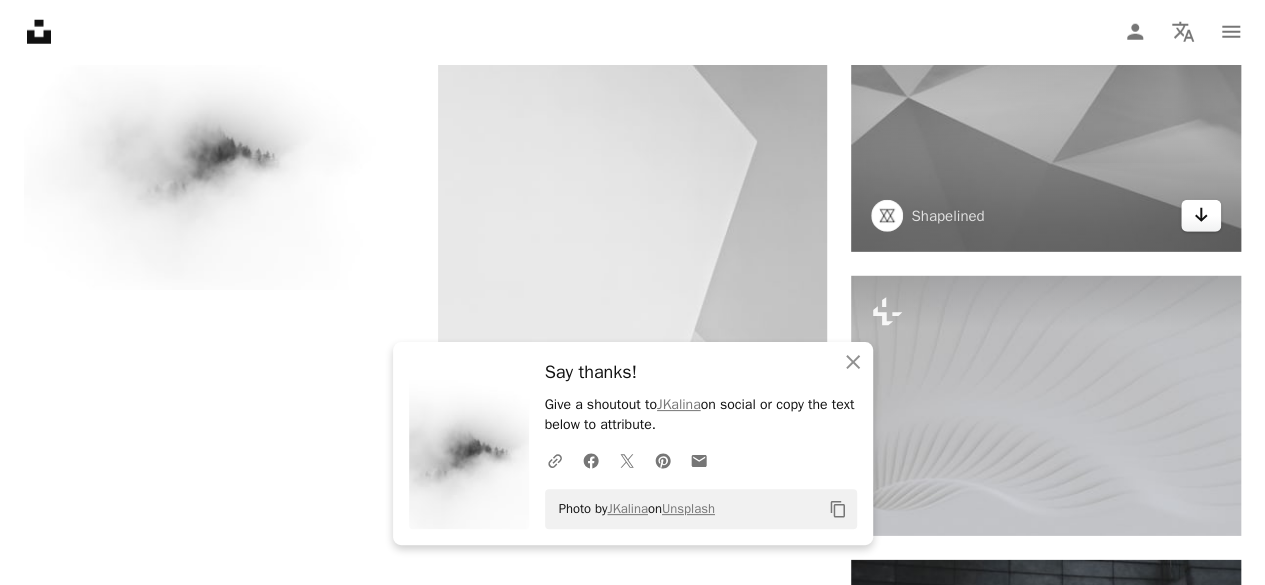 click on "Arrow pointing down" 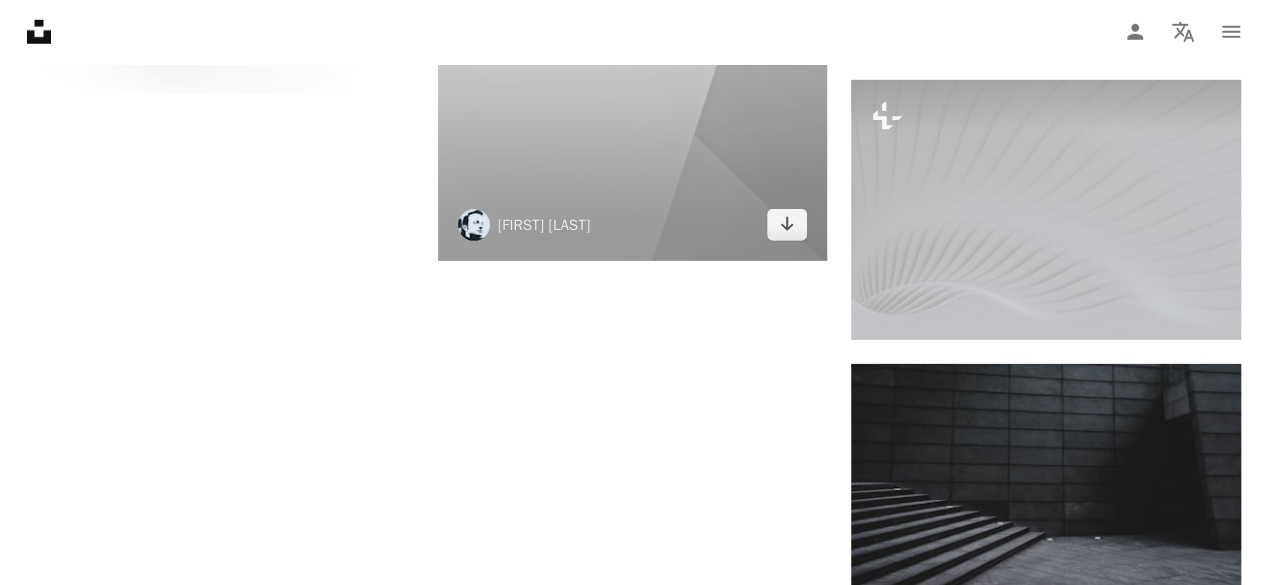 scroll, scrollTop: 3066, scrollLeft: 0, axis: vertical 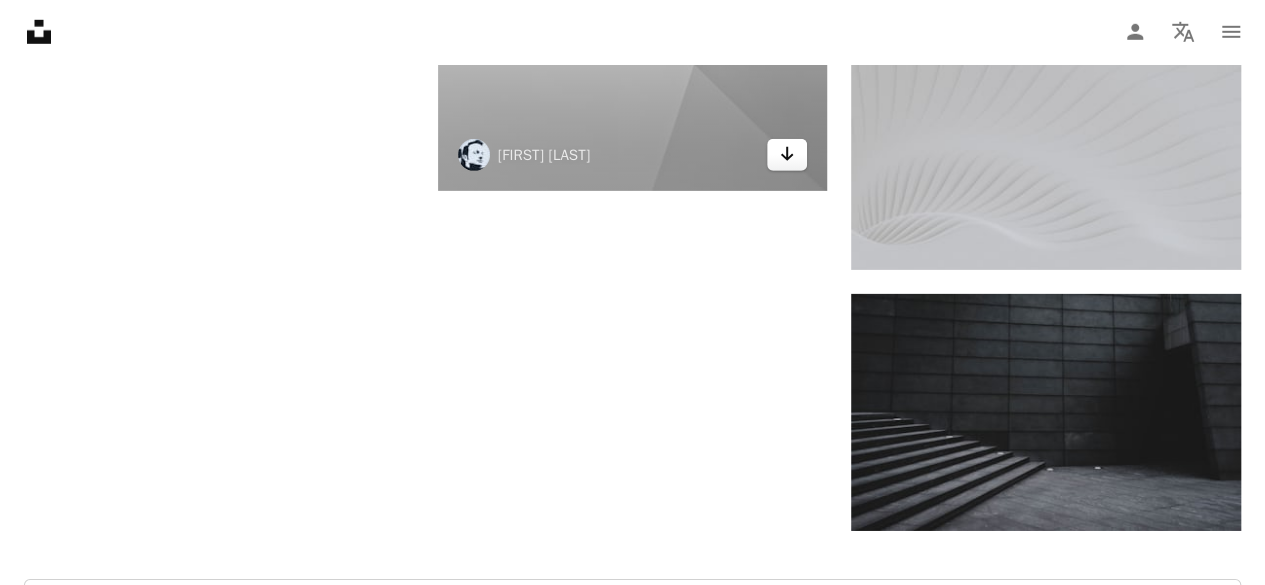 click on "Arrow pointing down" 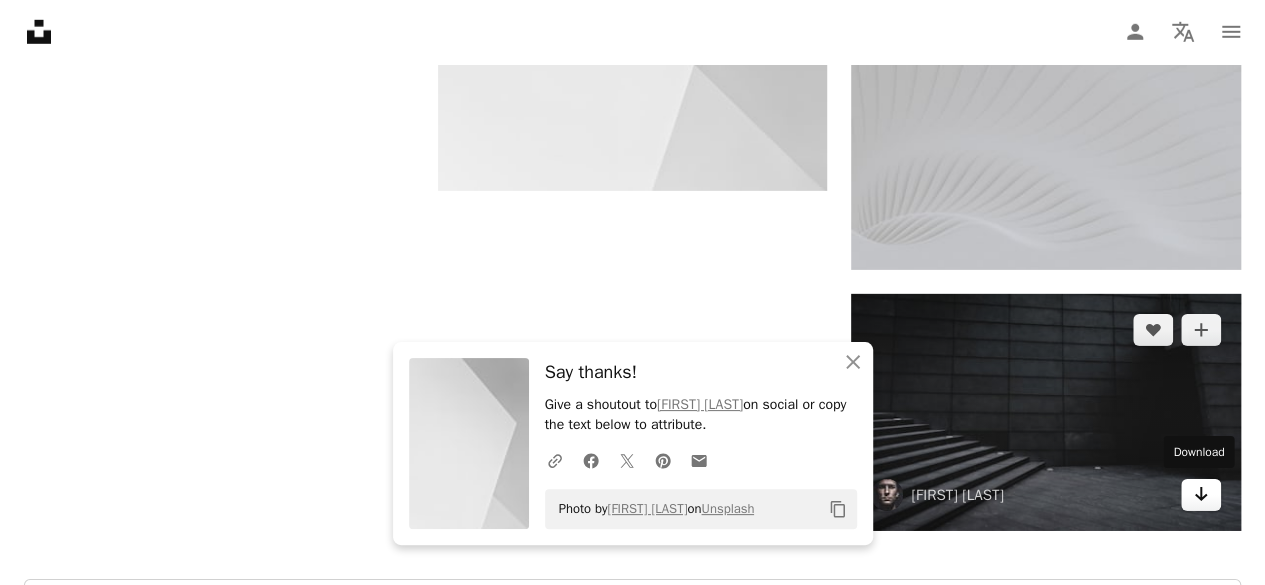 click on "Arrow pointing down" 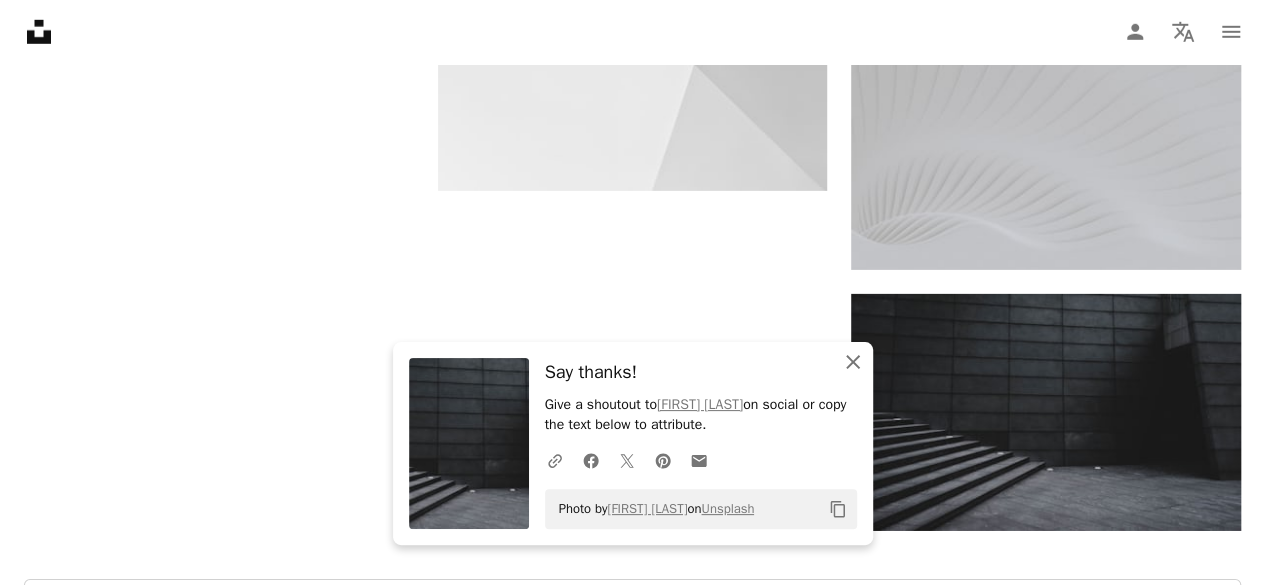 click 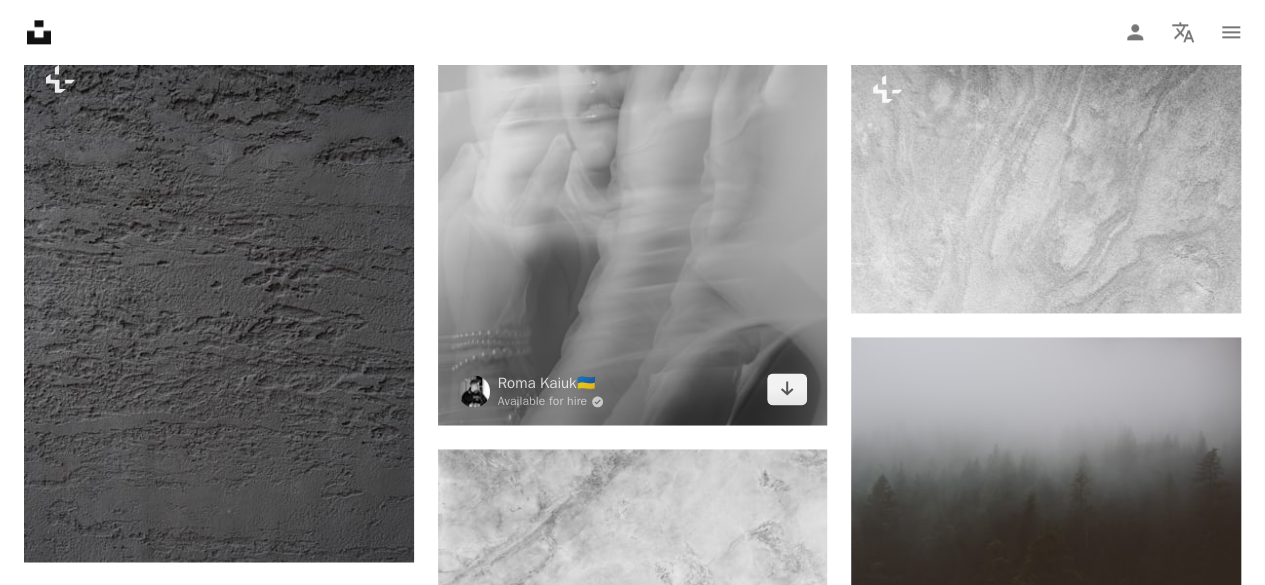 scroll, scrollTop: 1333, scrollLeft: 0, axis: vertical 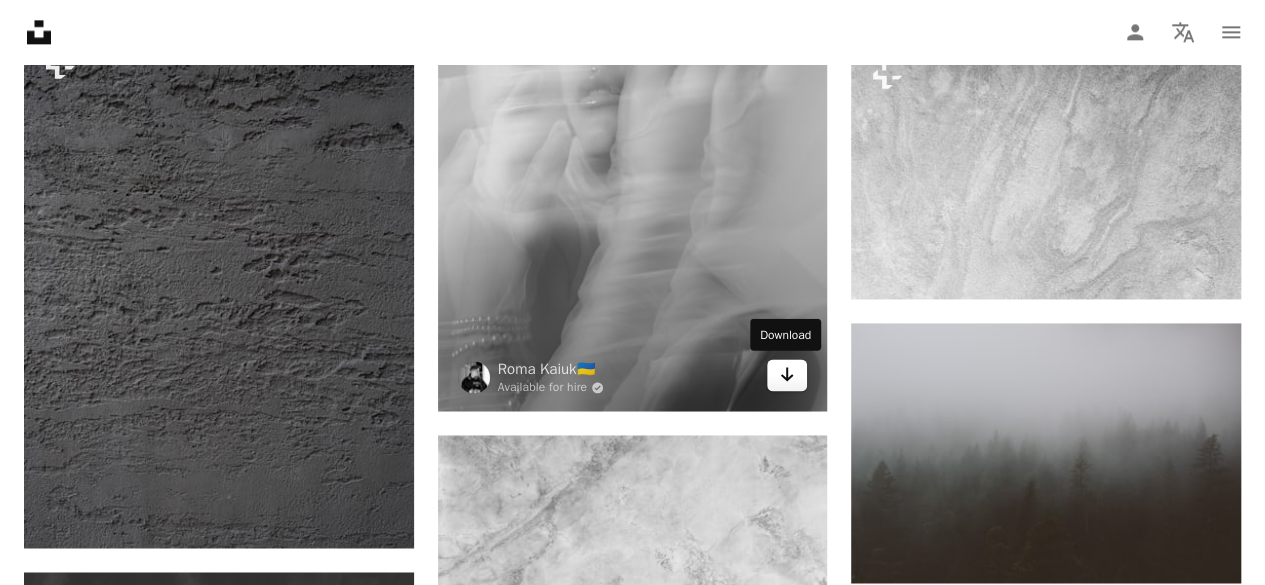 click 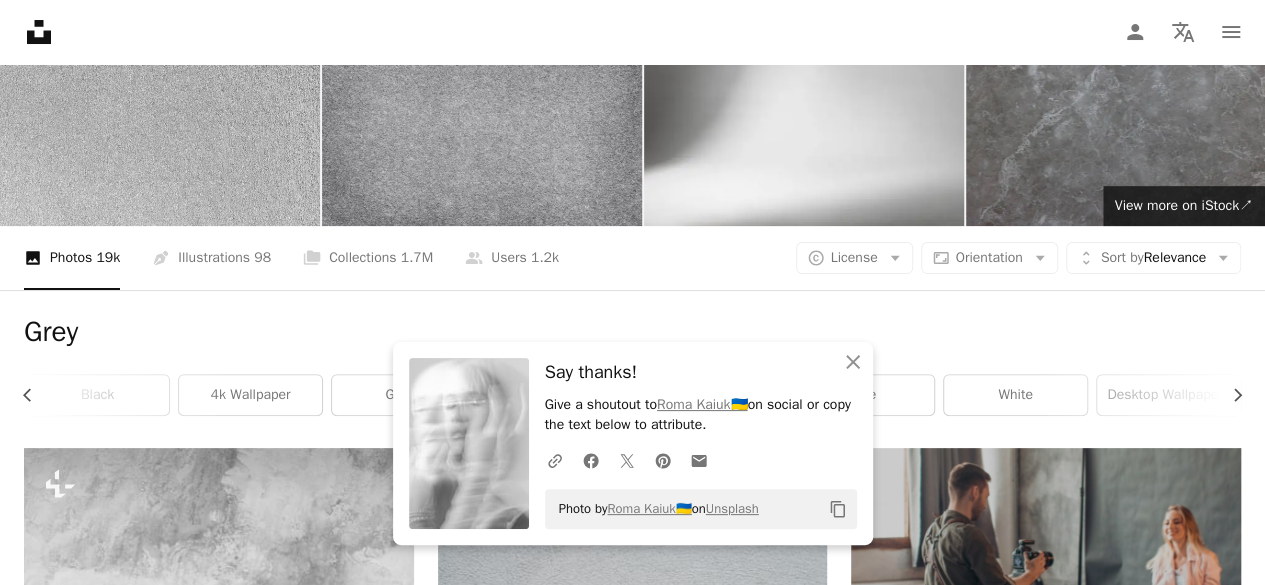 scroll, scrollTop: 0, scrollLeft: 0, axis: both 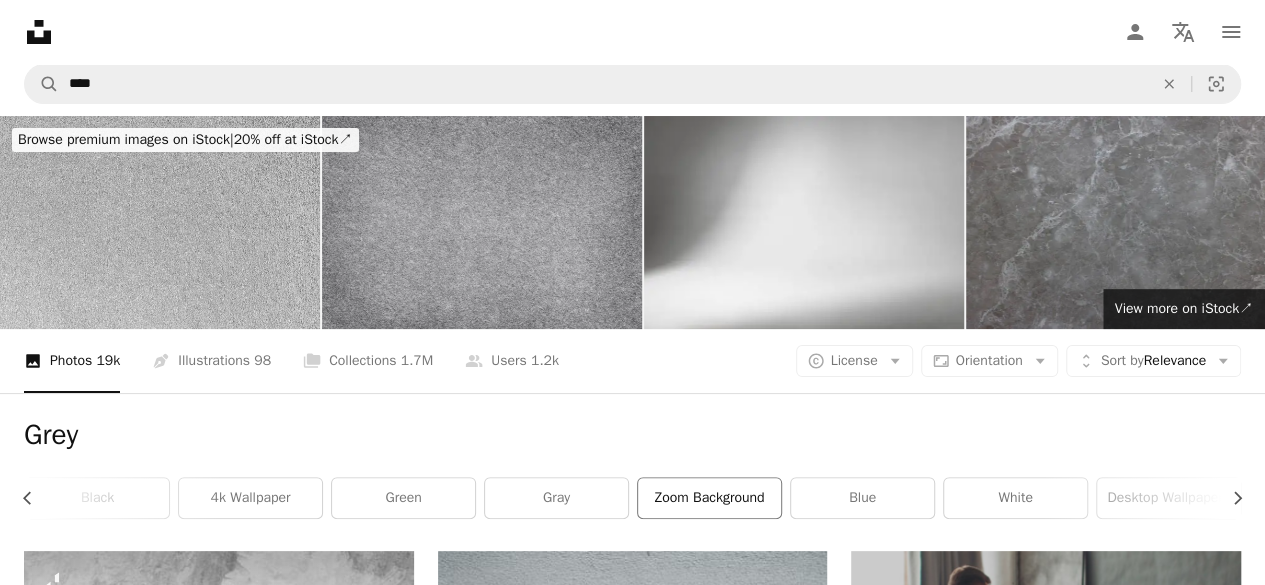 click on "zoom background" at bounding box center (709, 498) 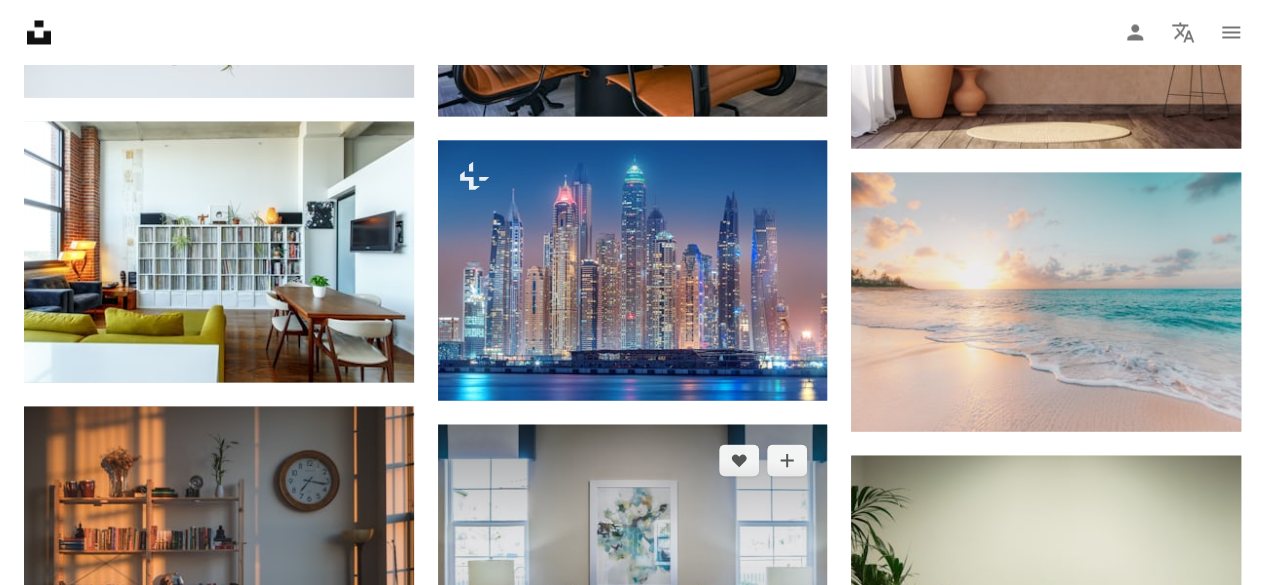 scroll, scrollTop: 1866, scrollLeft: 0, axis: vertical 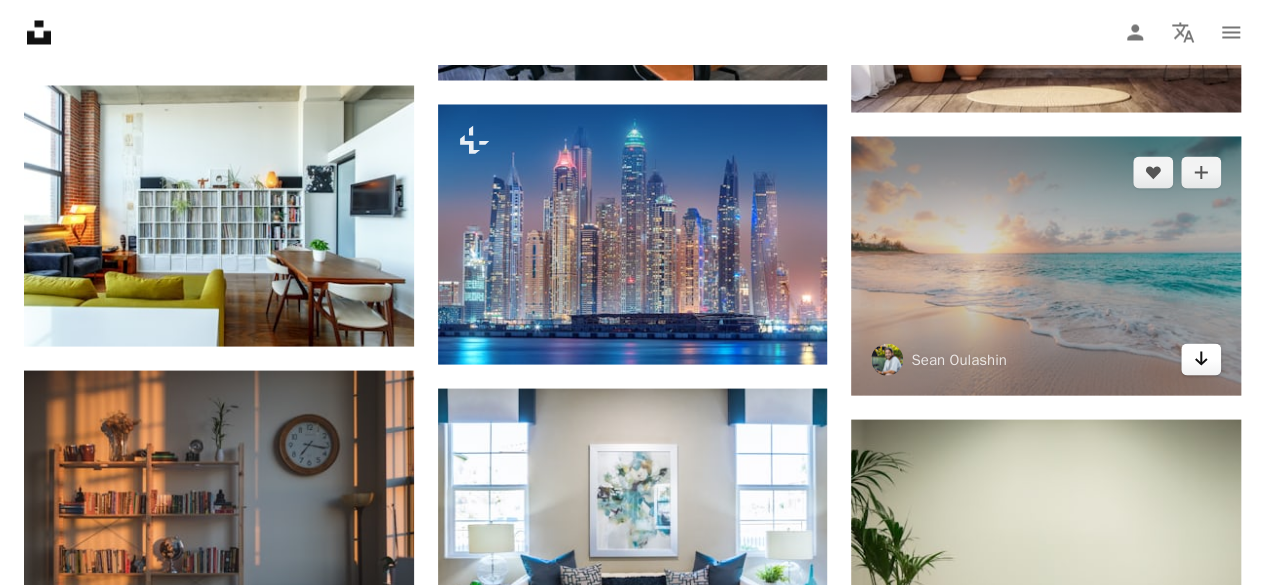 click on "Arrow pointing down" 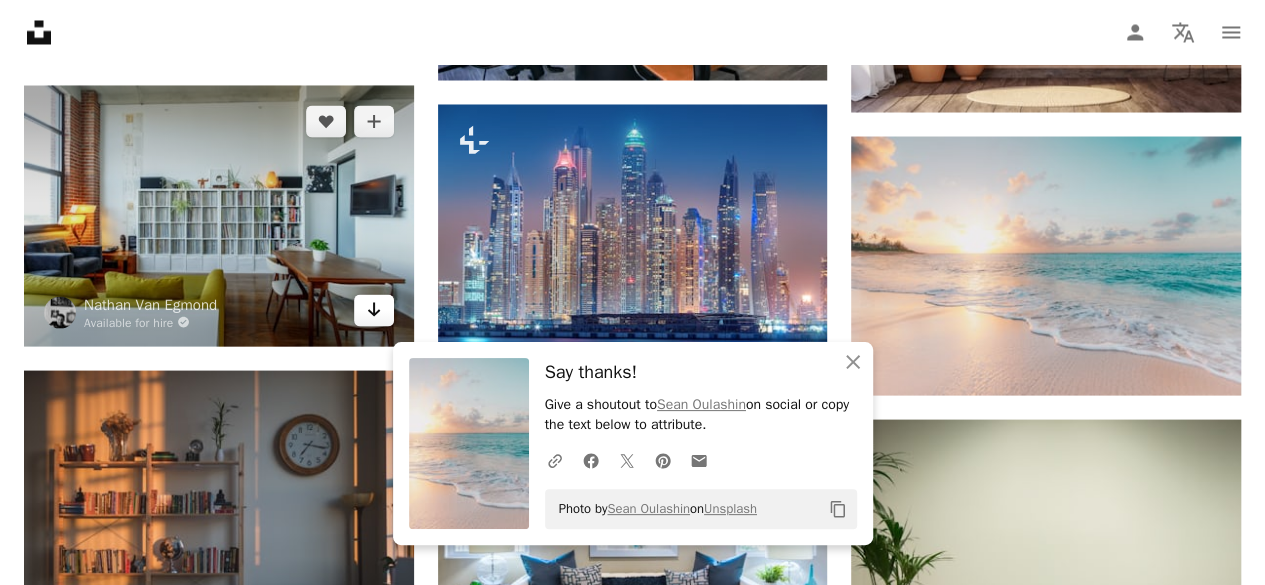 click on "Arrow pointing down" 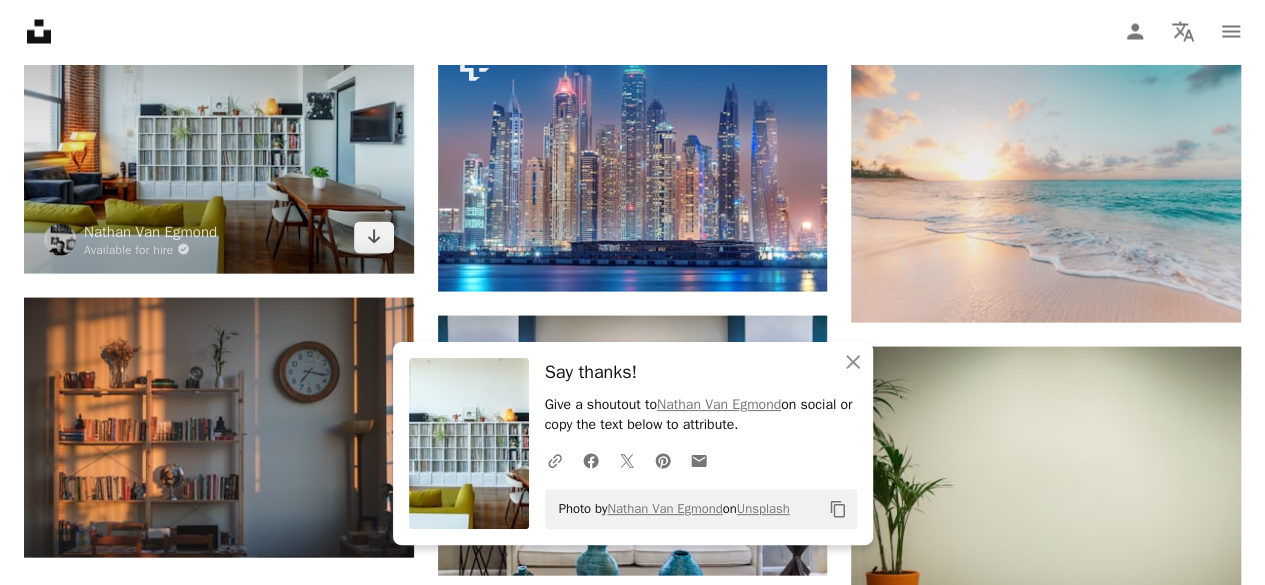 scroll, scrollTop: 2133, scrollLeft: 0, axis: vertical 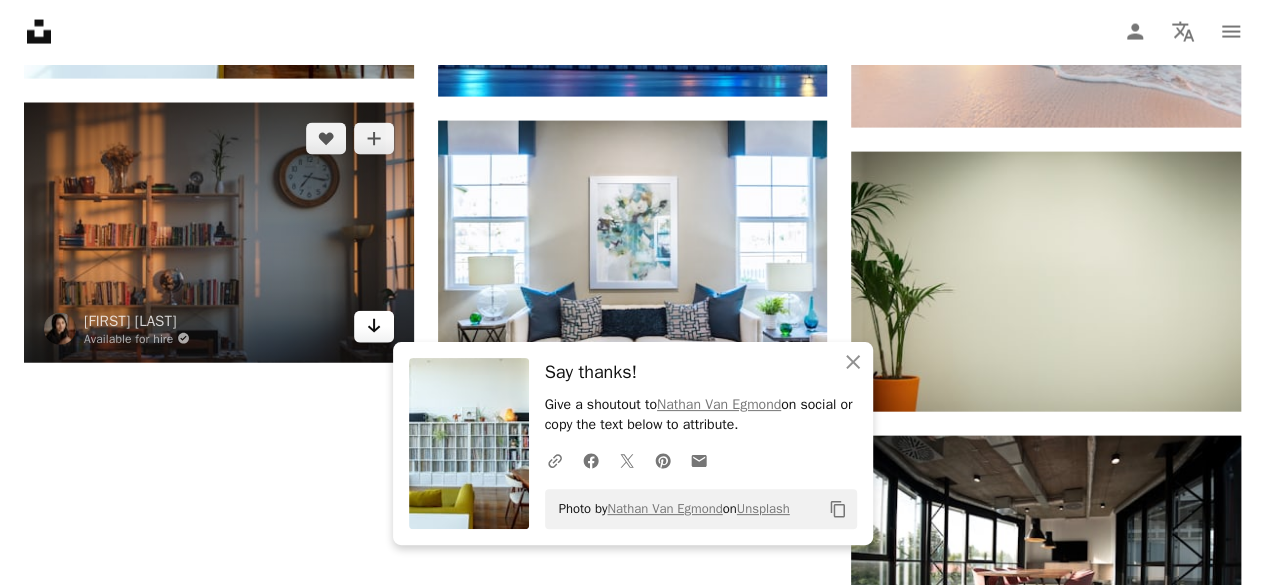 click on "Arrow pointing down" 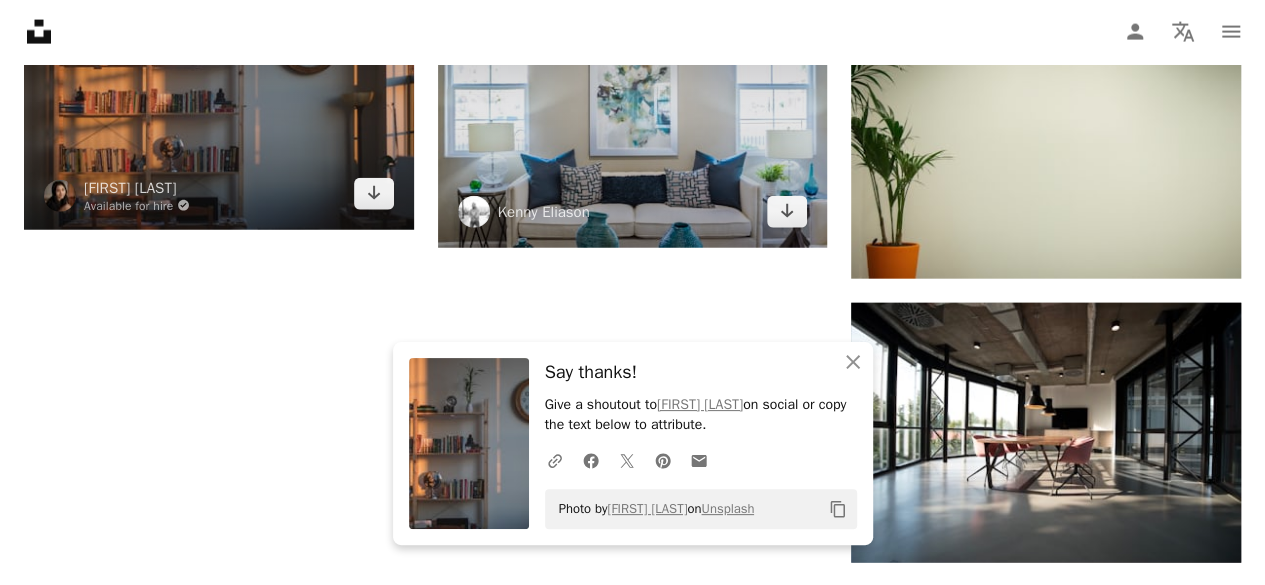 scroll, scrollTop: 2266, scrollLeft: 0, axis: vertical 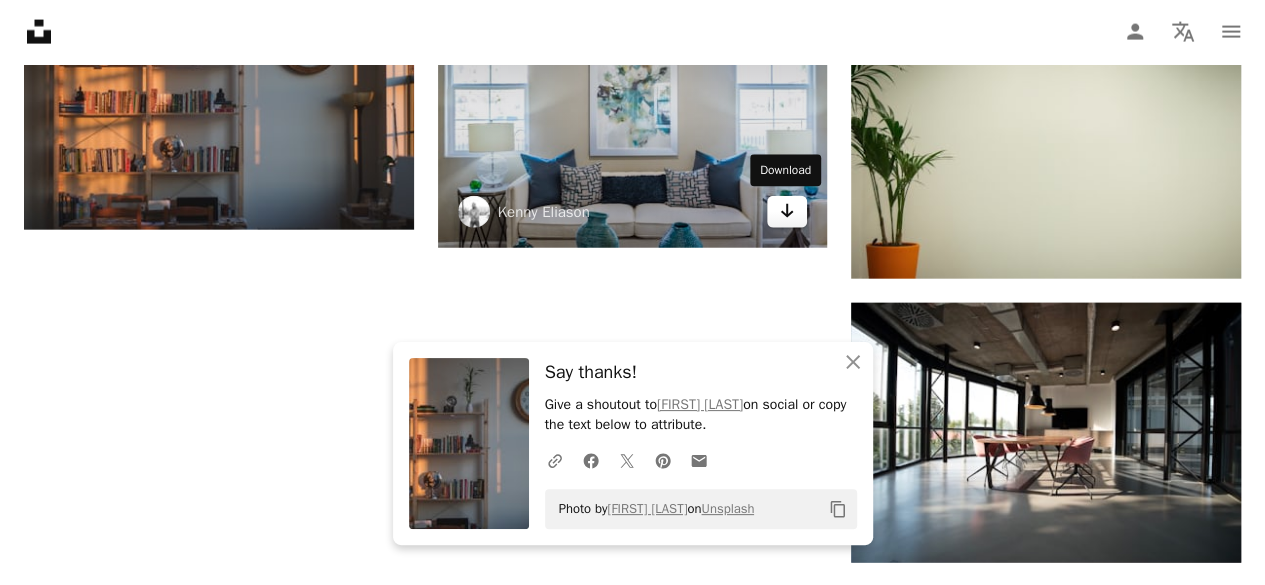 click on "Arrow pointing down" 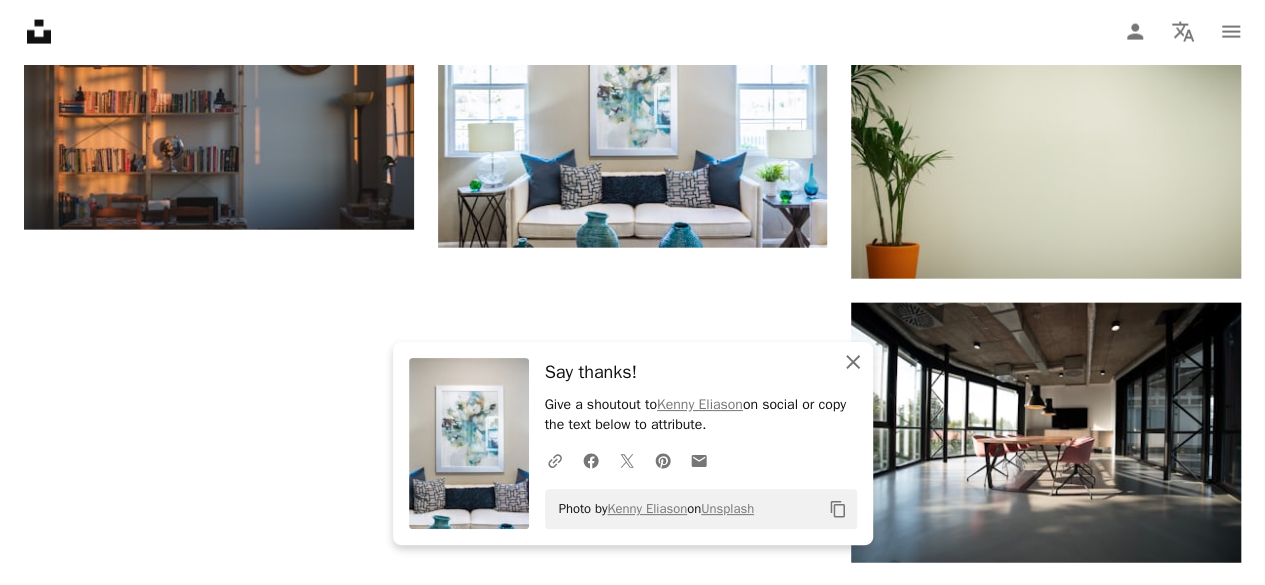 click on "An X shape" 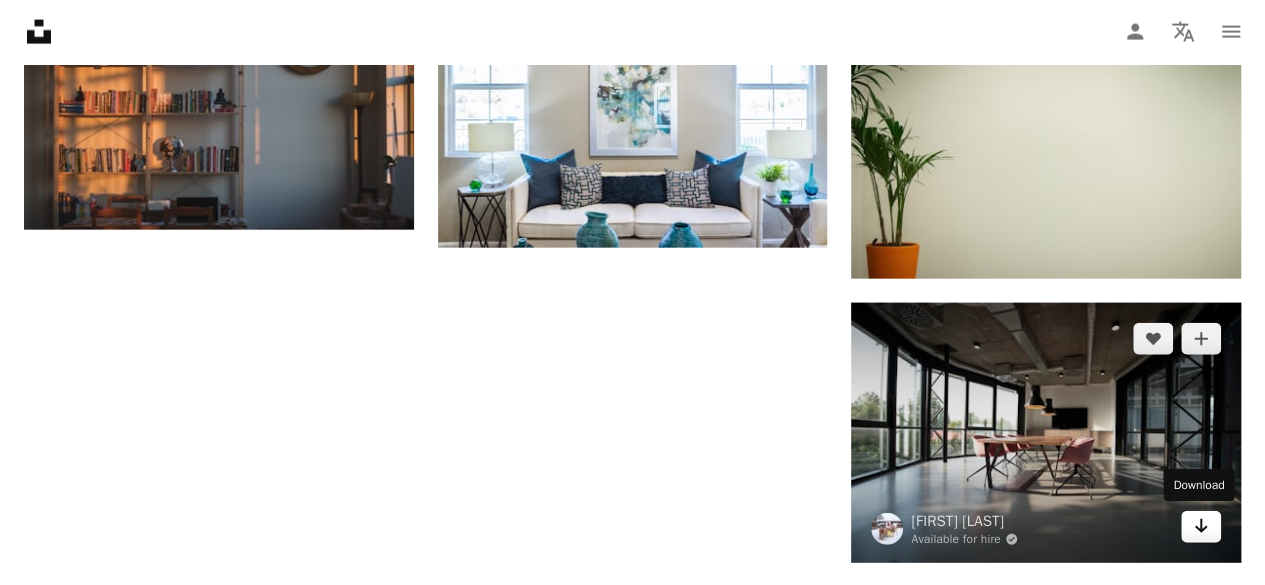 click on "Arrow pointing down" at bounding box center (1201, 527) 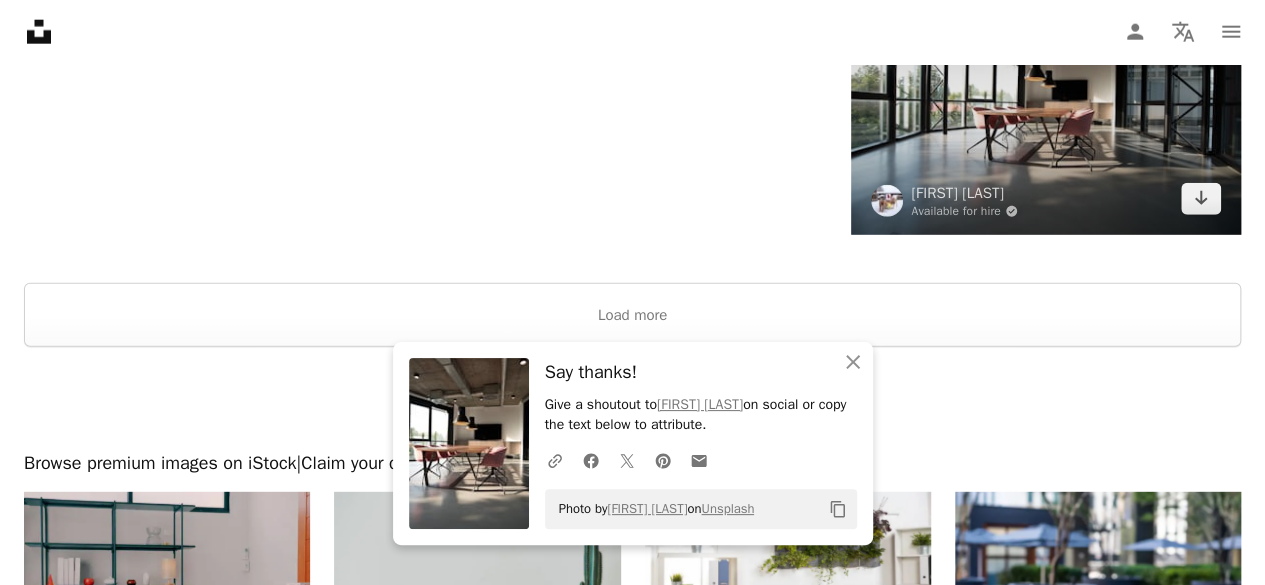 scroll, scrollTop: 2666, scrollLeft: 0, axis: vertical 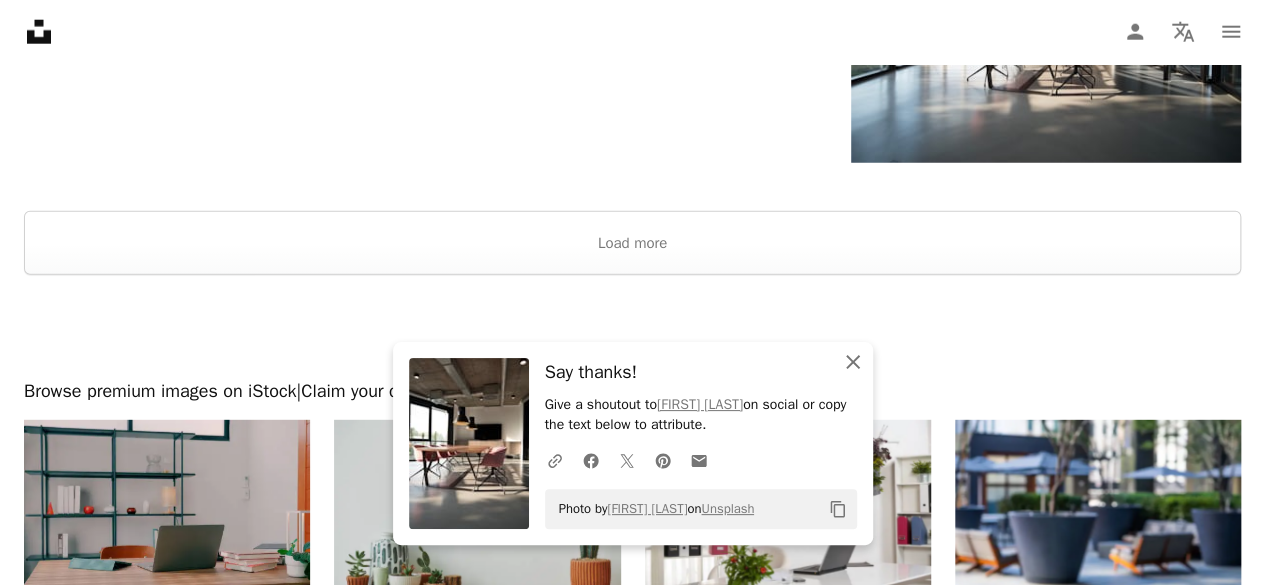 click on "An X shape" 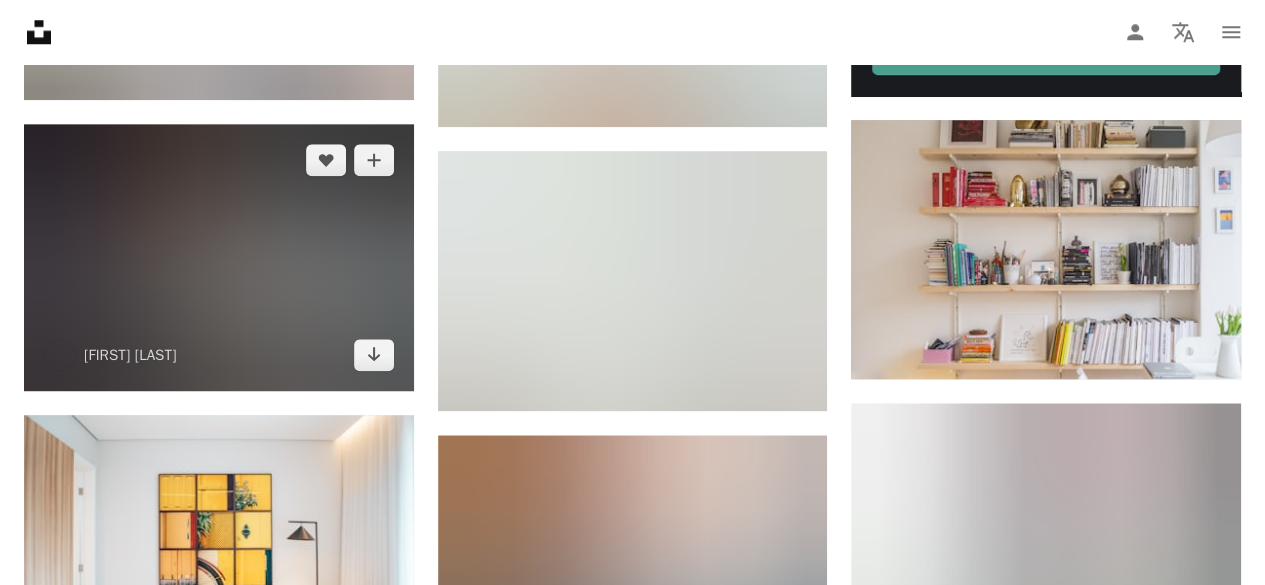 scroll, scrollTop: 933, scrollLeft: 0, axis: vertical 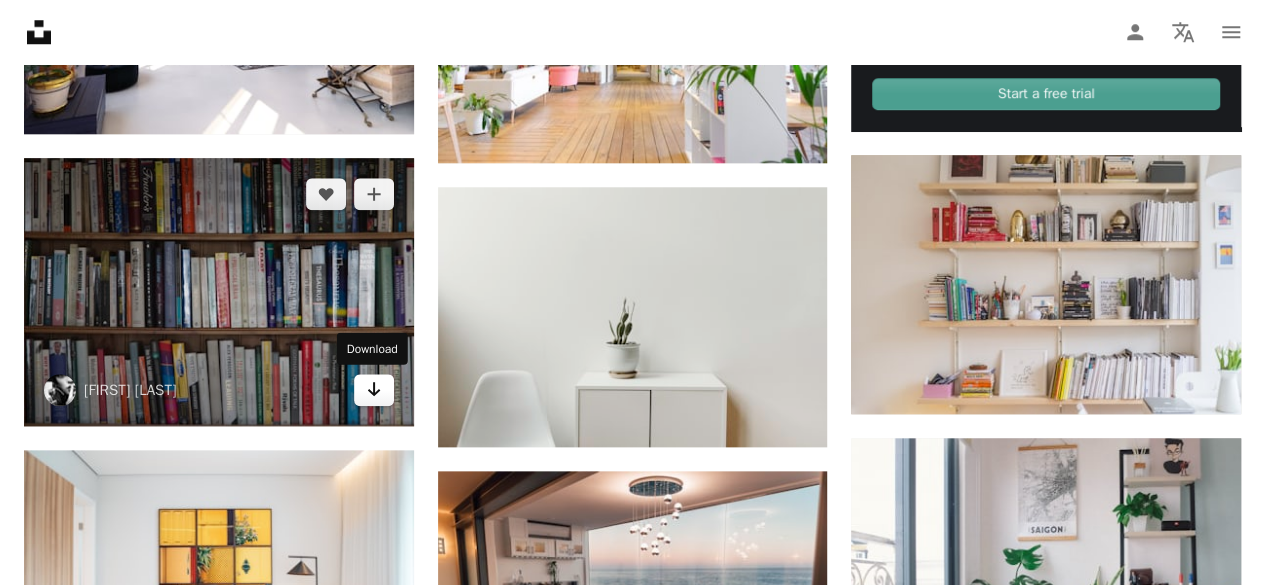 click on "Arrow pointing down" 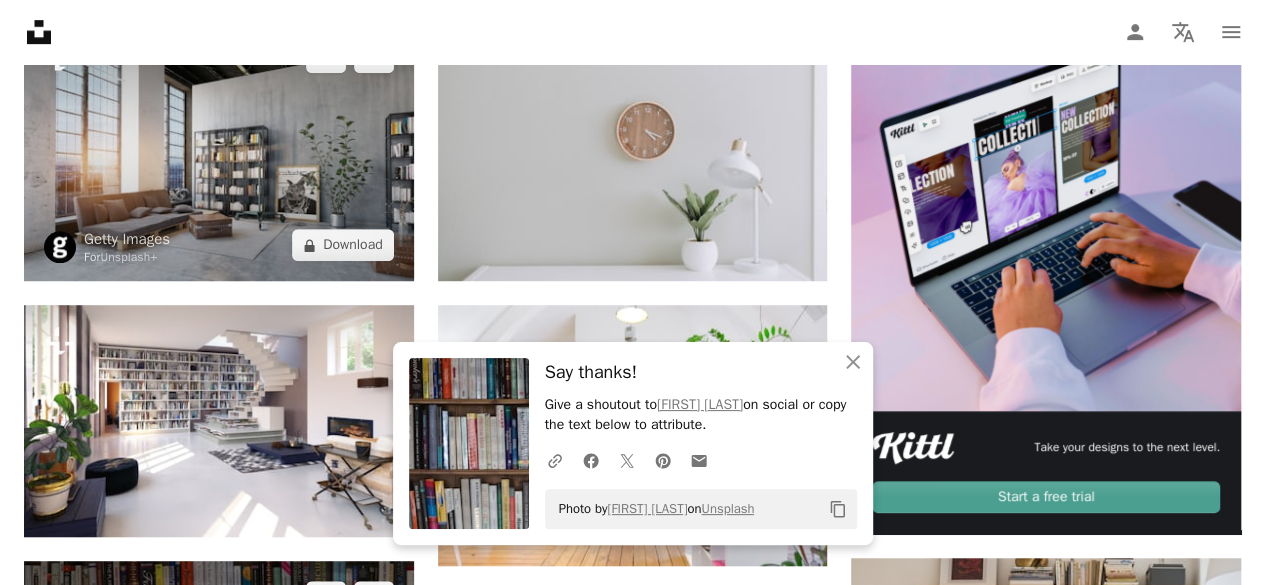 scroll, scrollTop: 533, scrollLeft: 0, axis: vertical 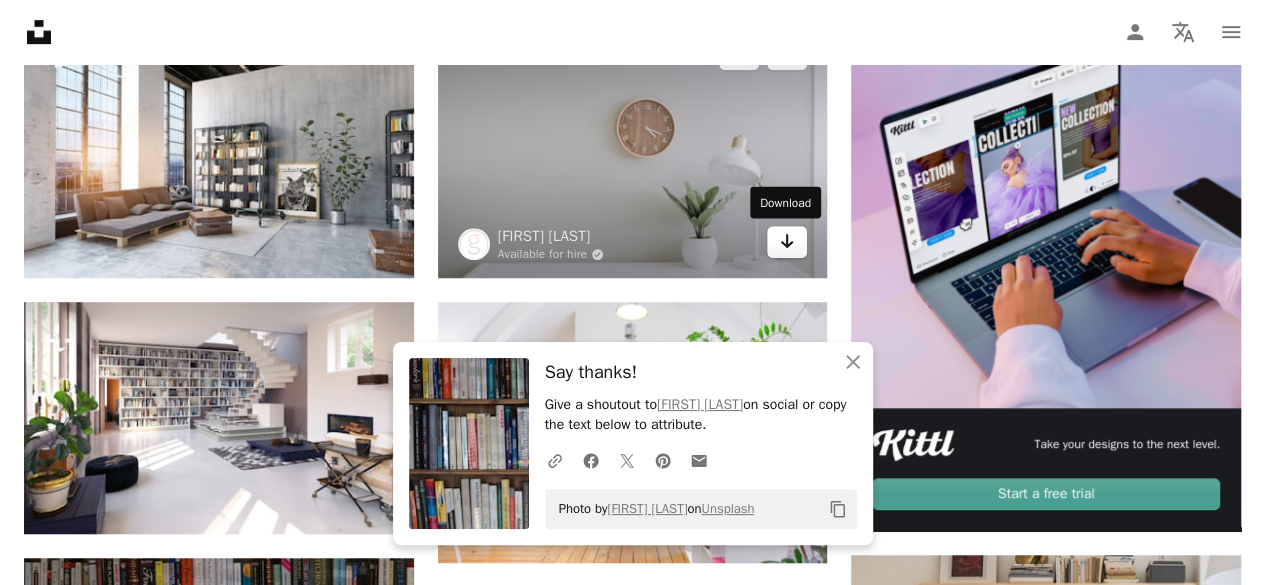 click 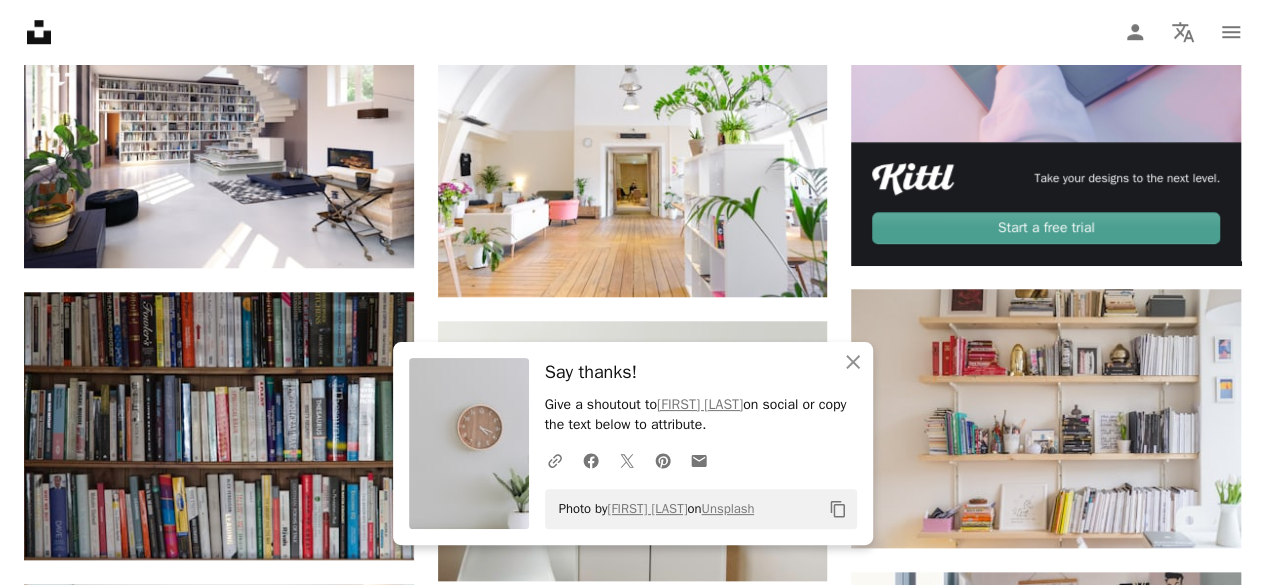 scroll, scrollTop: 800, scrollLeft: 0, axis: vertical 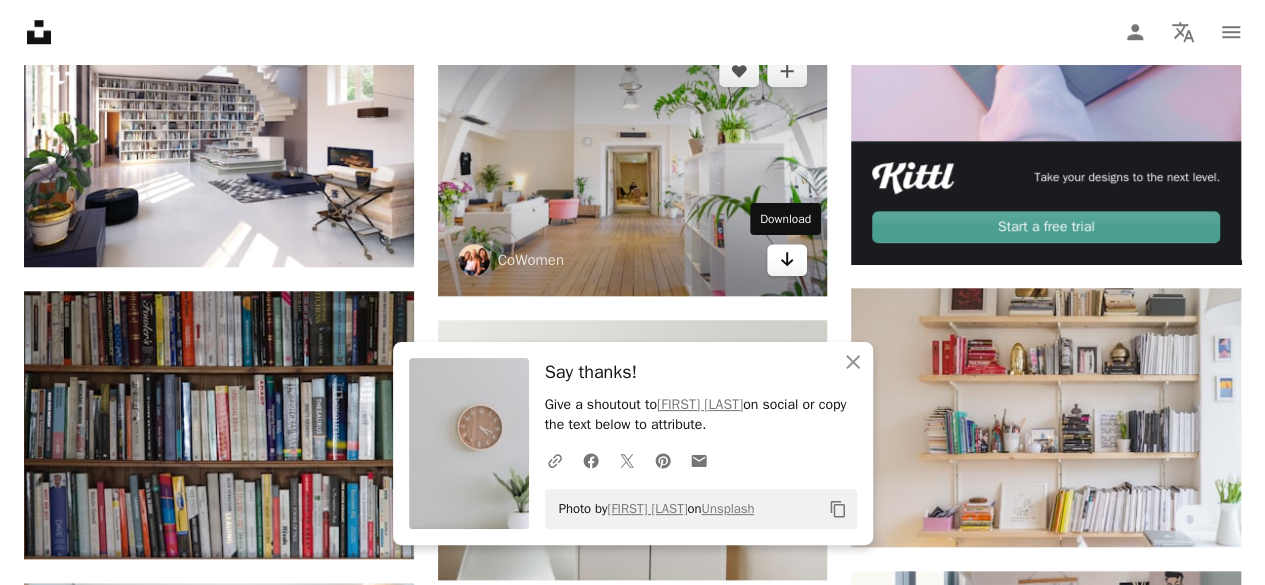 click on "Arrow pointing down" 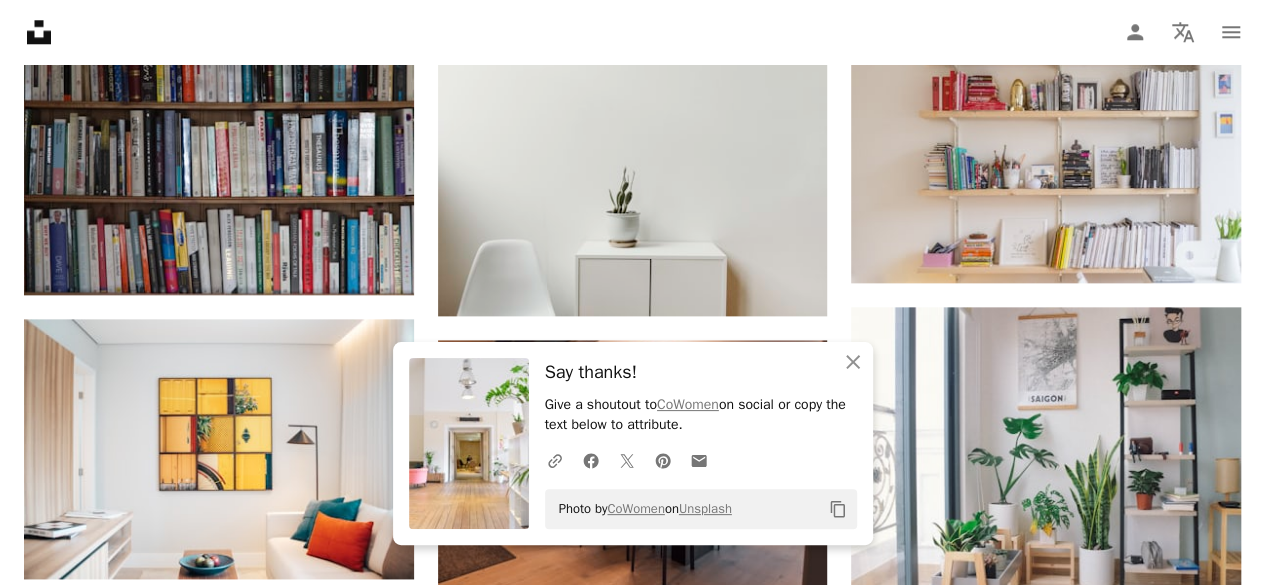 scroll, scrollTop: 1066, scrollLeft: 0, axis: vertical 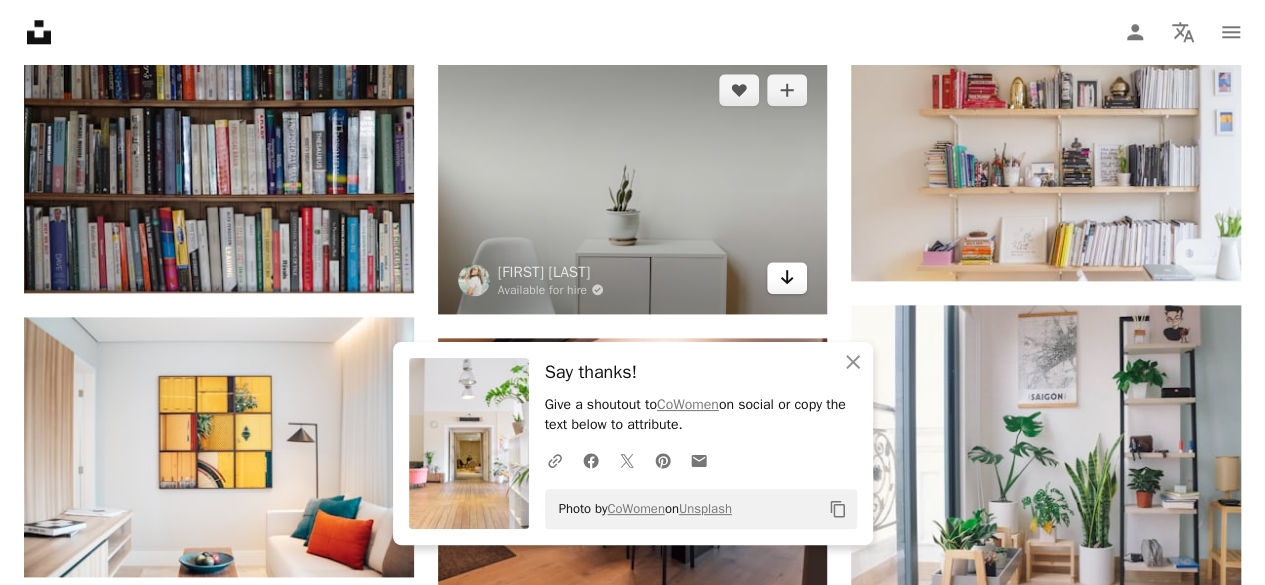click on "Arrow pointing down" at bounding box center (787, 278) 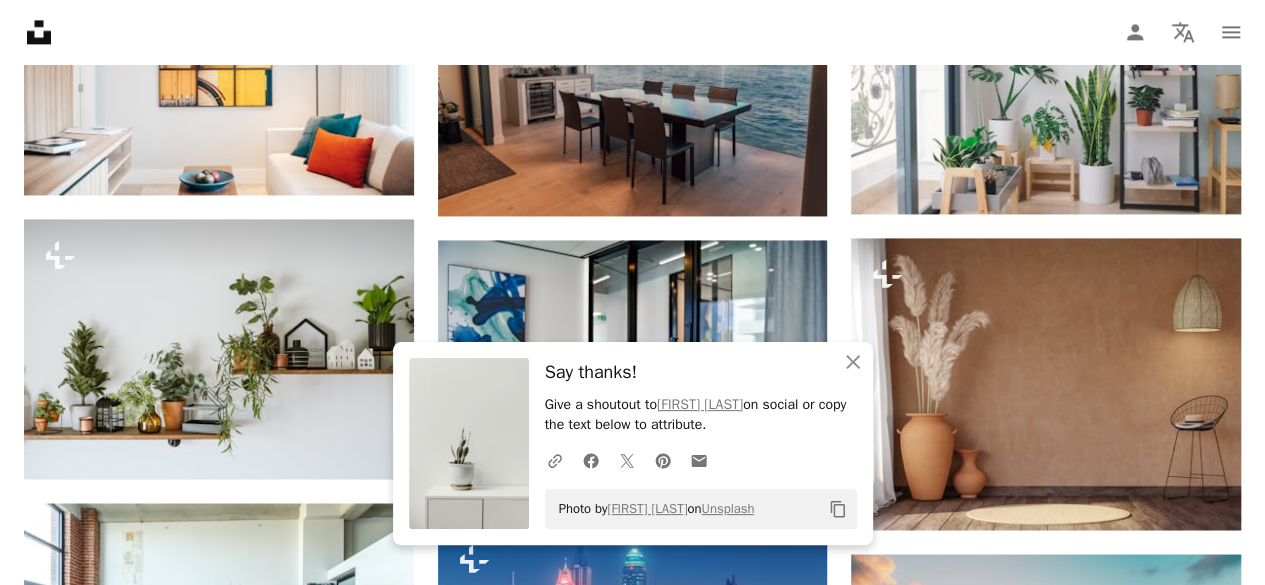 scroll, scrollTop: 1466, scrollLeft: 0, axis: vertical 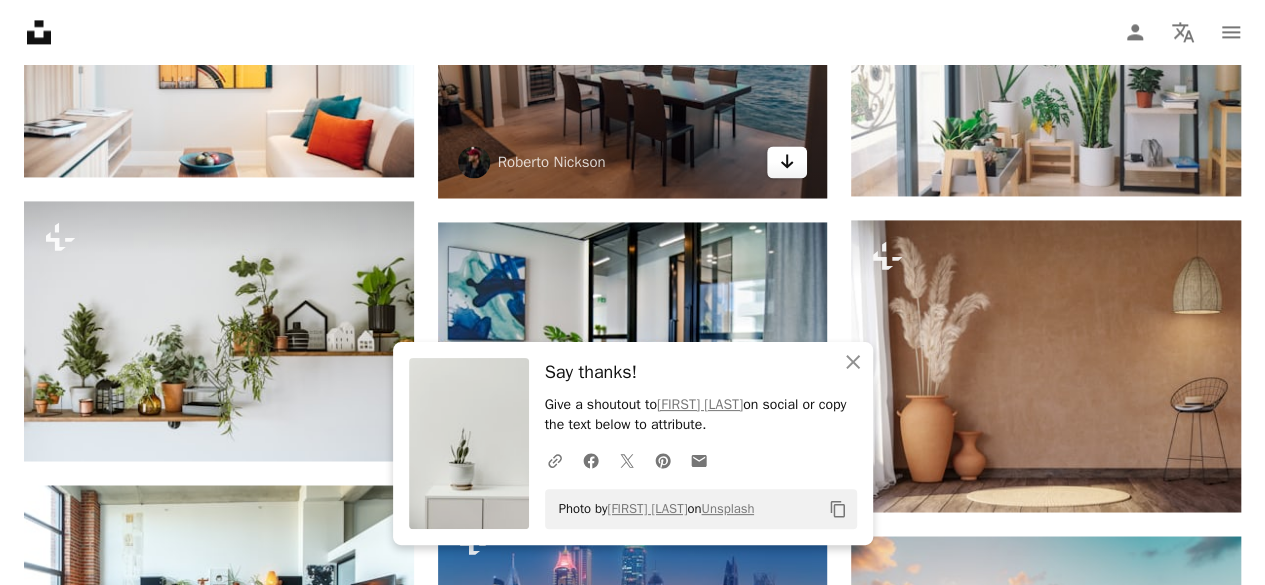 click on "Arrow pointing down" 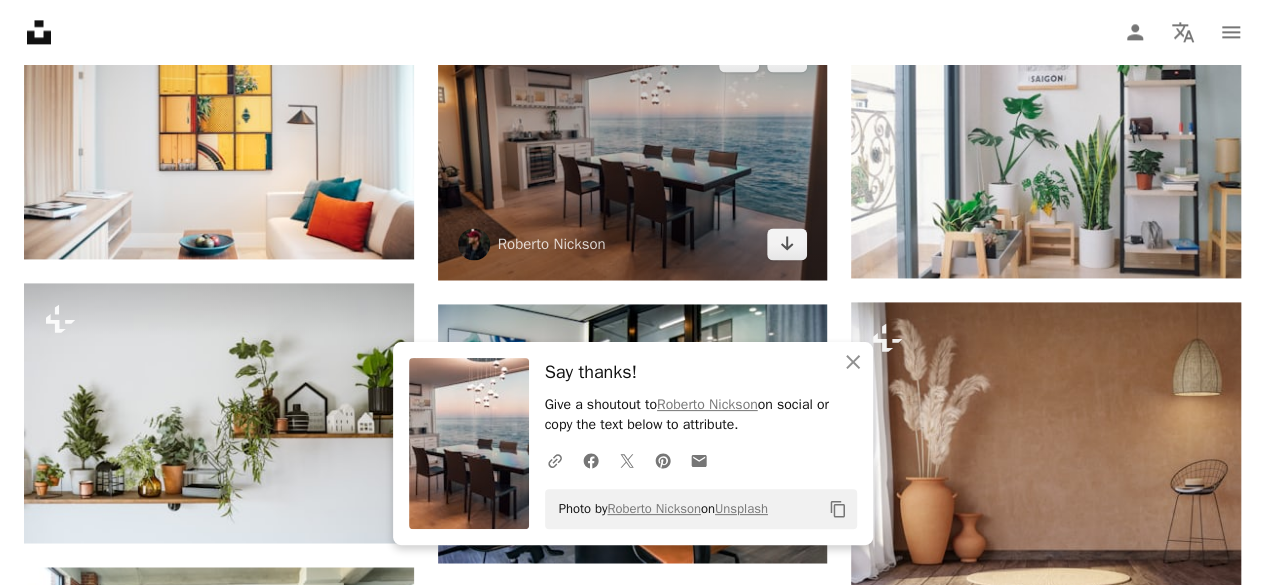 scroll, scrollTop: 1333, scrollLeft: 0, axis: vertical 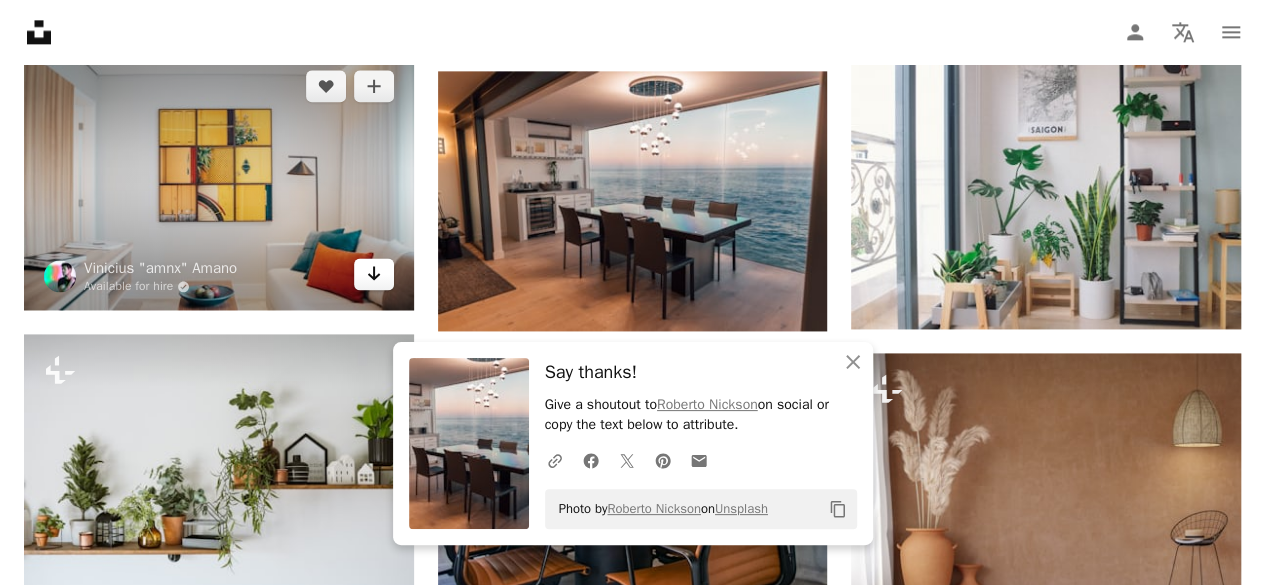 click on "Arrow pointing down" at bounding box center [374, 274] 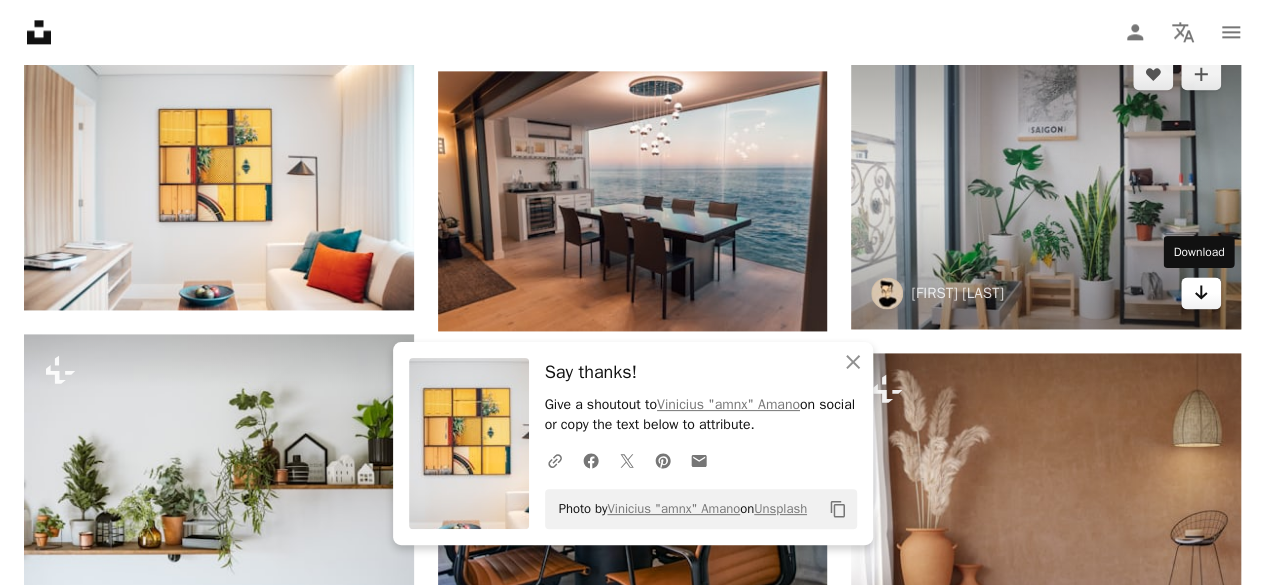 click on "Arrow pointing down" at bounding box center [1201, 293] 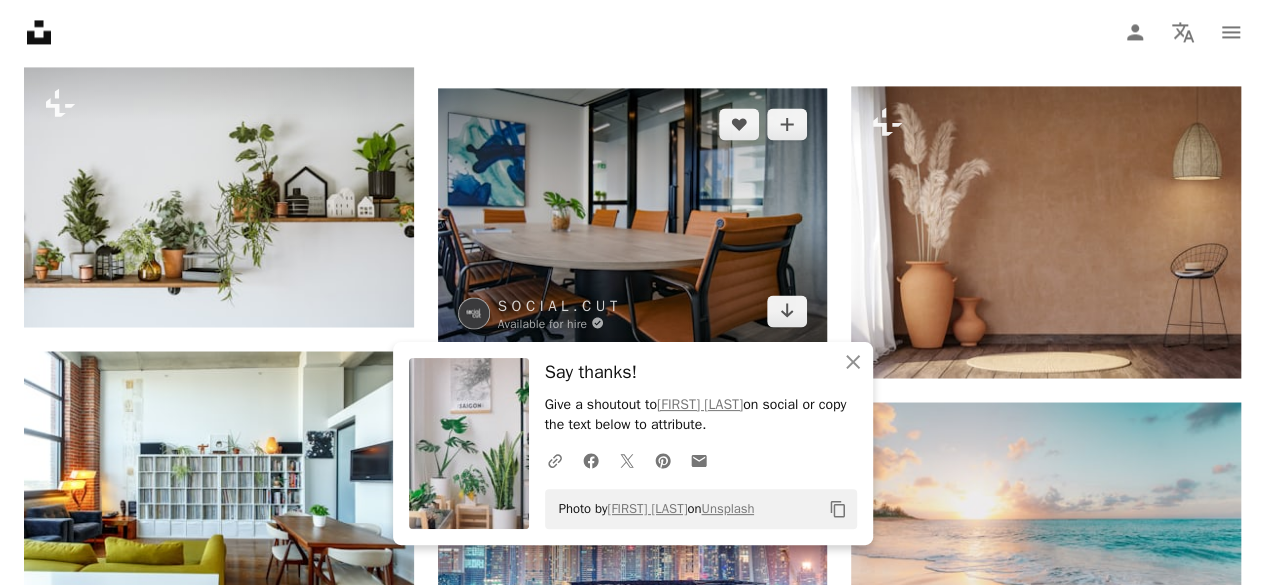 scroll, scrollTop: 1733, scrollLeft: 0, axis: vertical 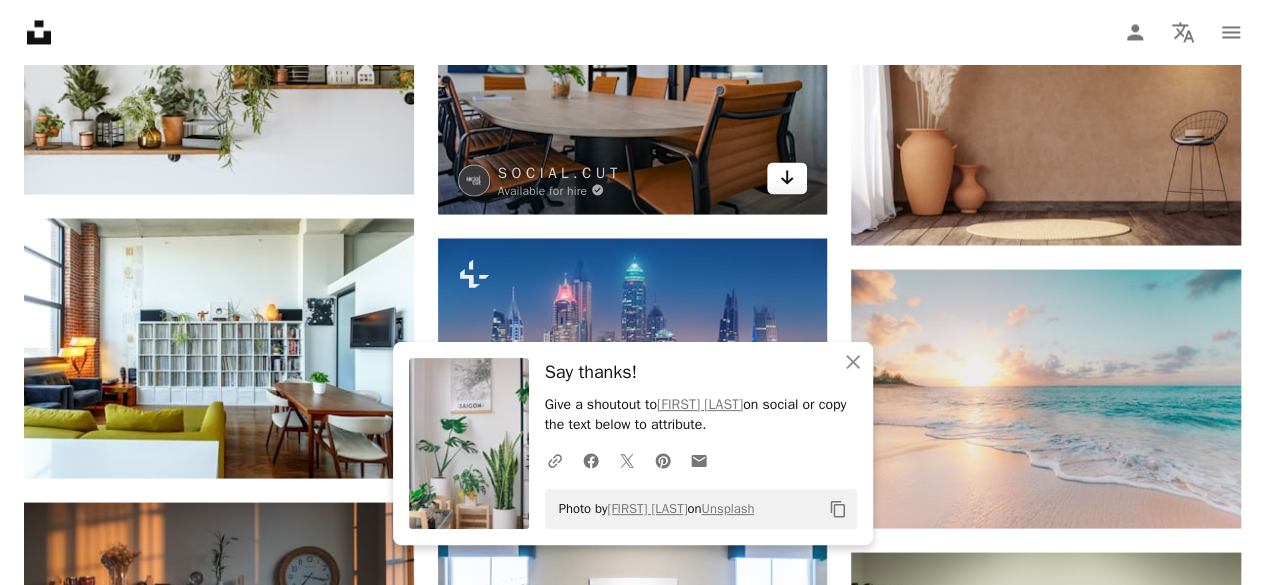 click on "Arrow pointing down" 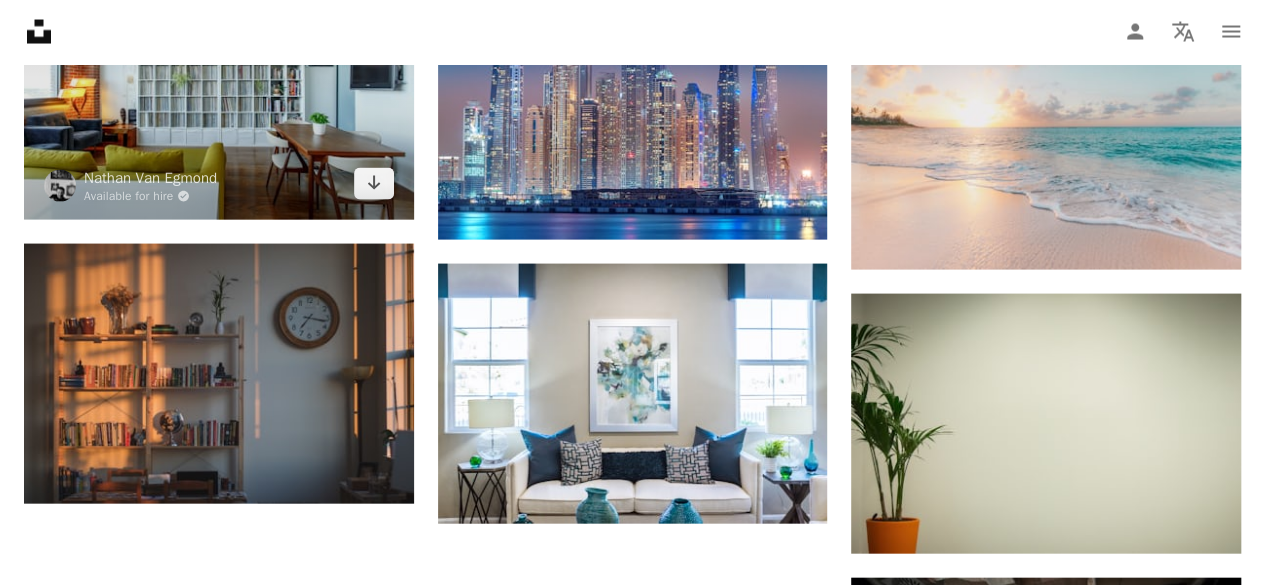 scroll, scrollTop: 2000, scrollLeft: 0, axis: vertical 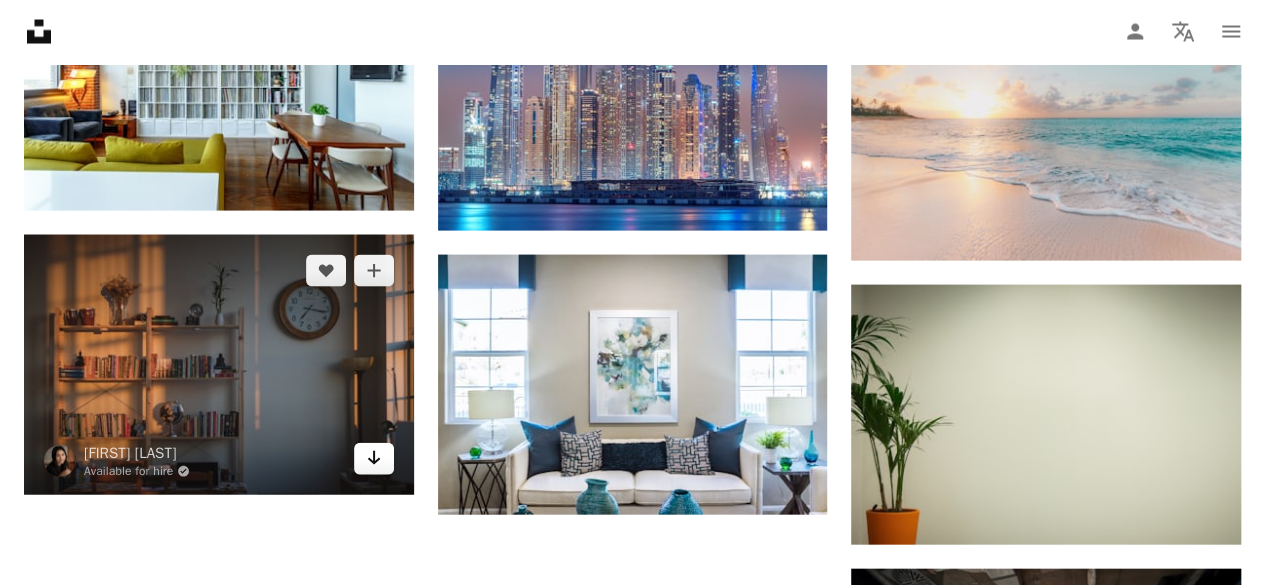 click on "Arrow pointing down" 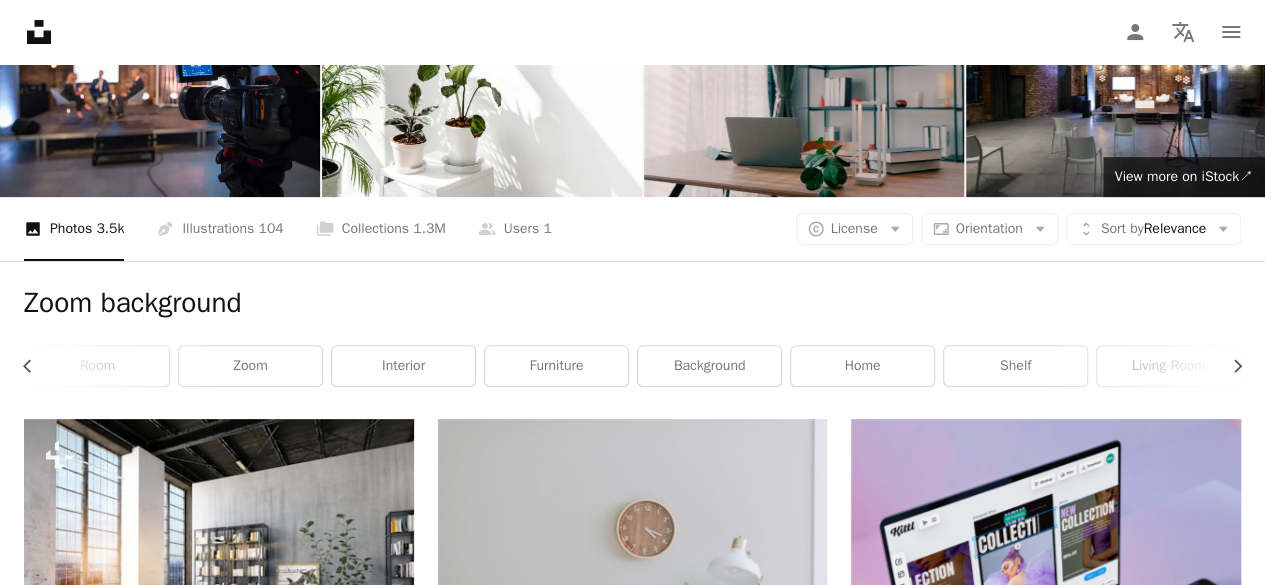 scroll, scrollTop: 133, scrollLeft: 0, axis: vertical 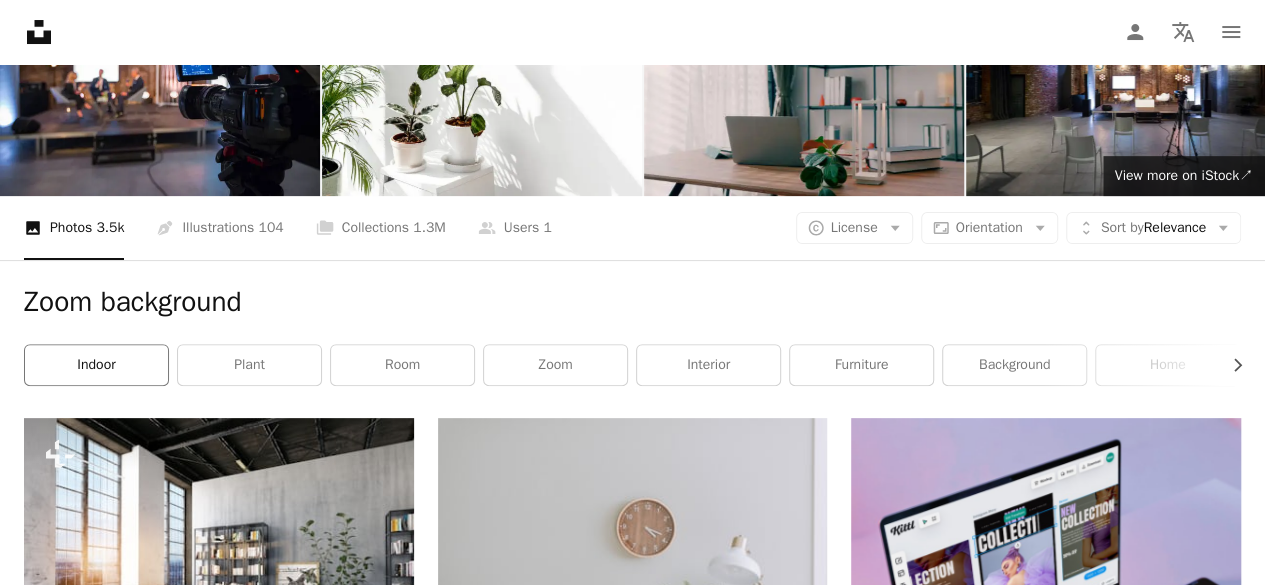 click on "indoor" at bounding box center [96, 365] 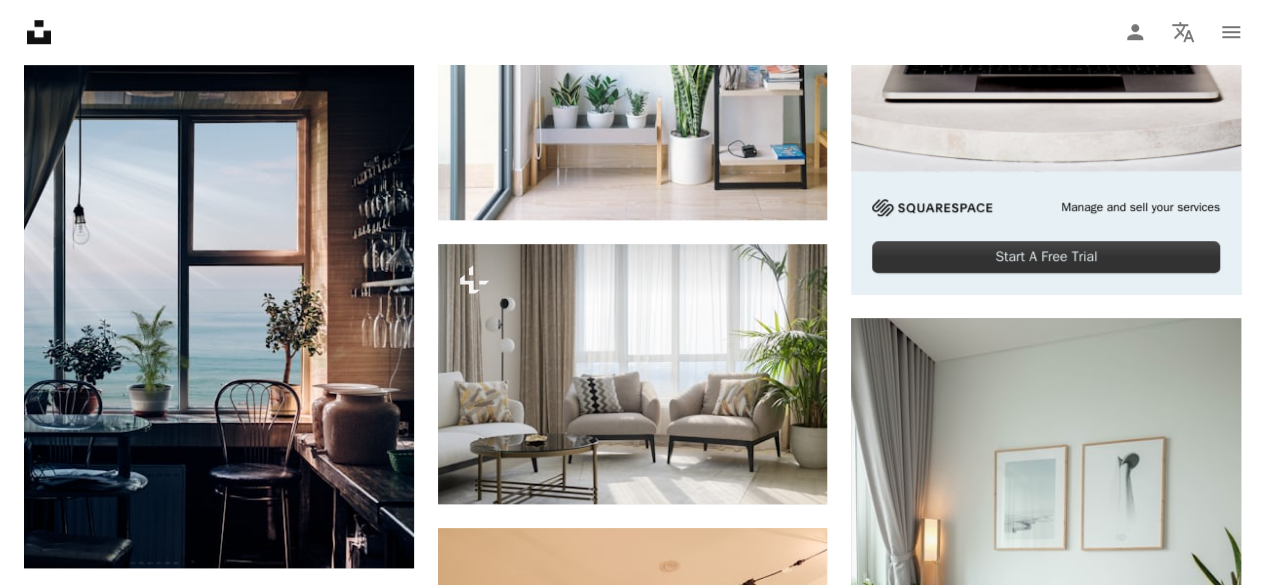 scroll, scrollTop: 772, scrollLeft: 0, axis: vertical 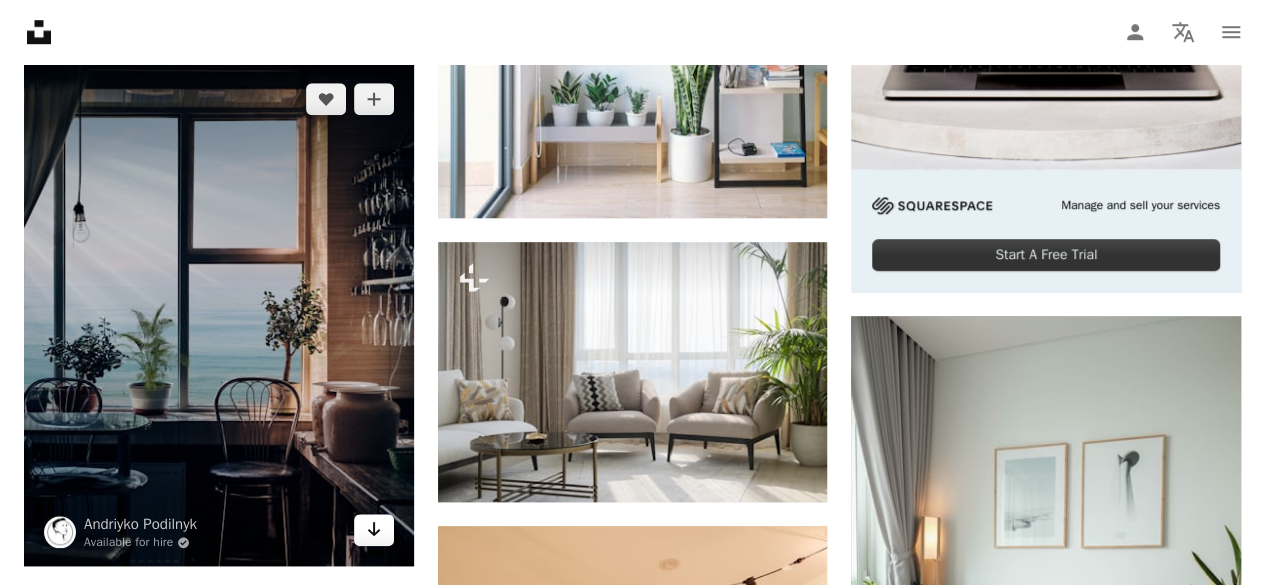 click 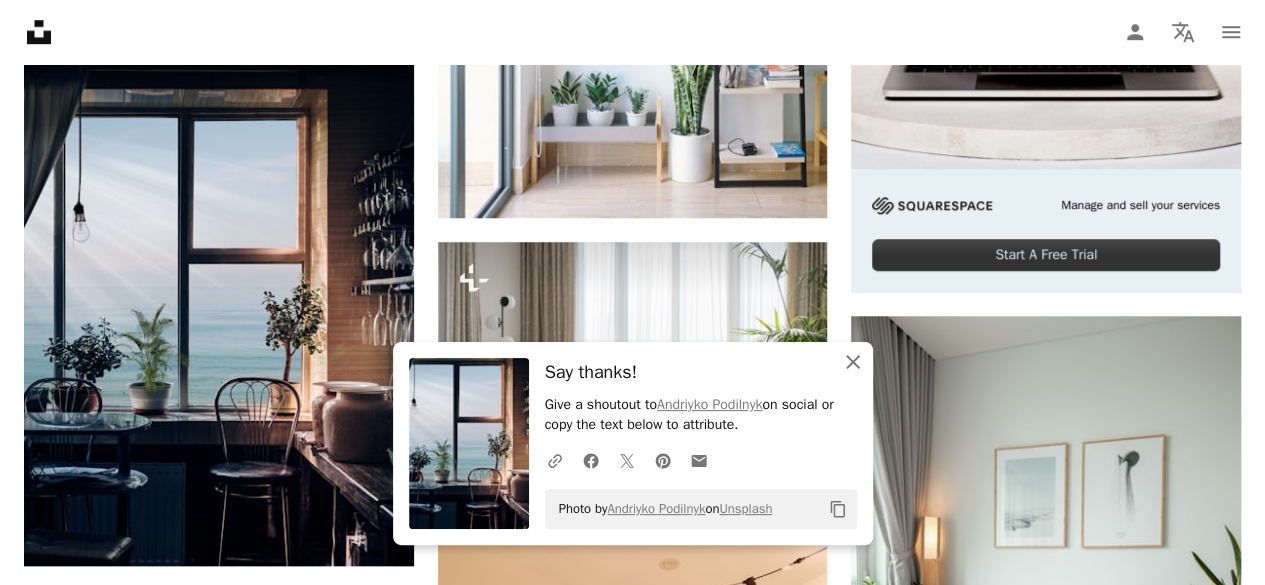 click on "An X shape" 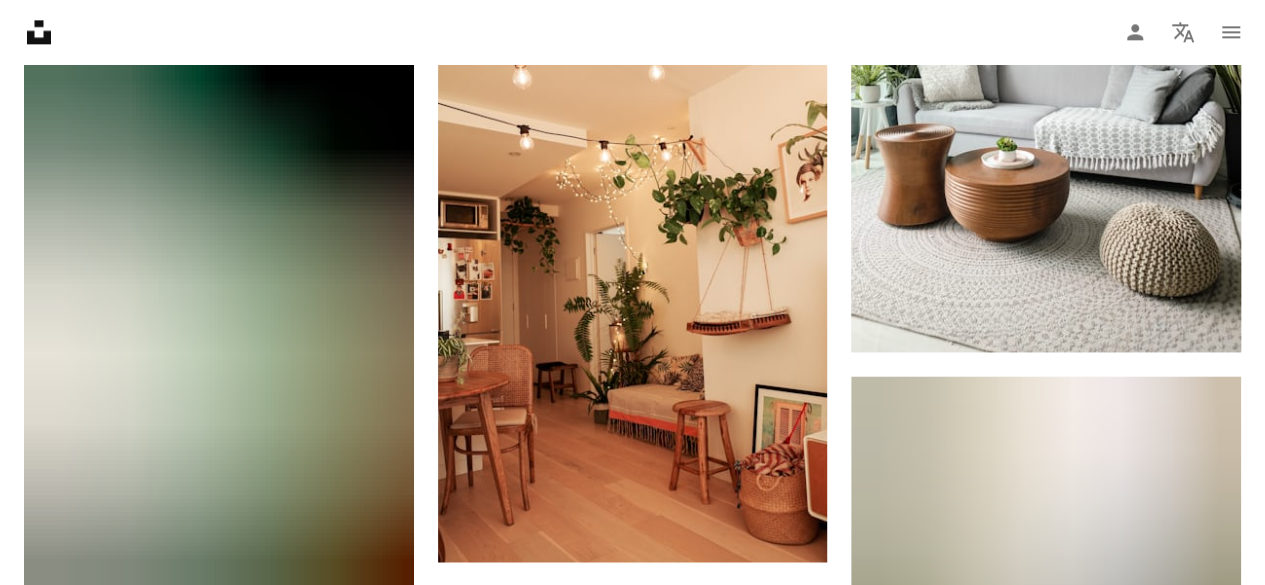 scroll, scrollTop: 1438, scrollLeft: 0, axis: vertical 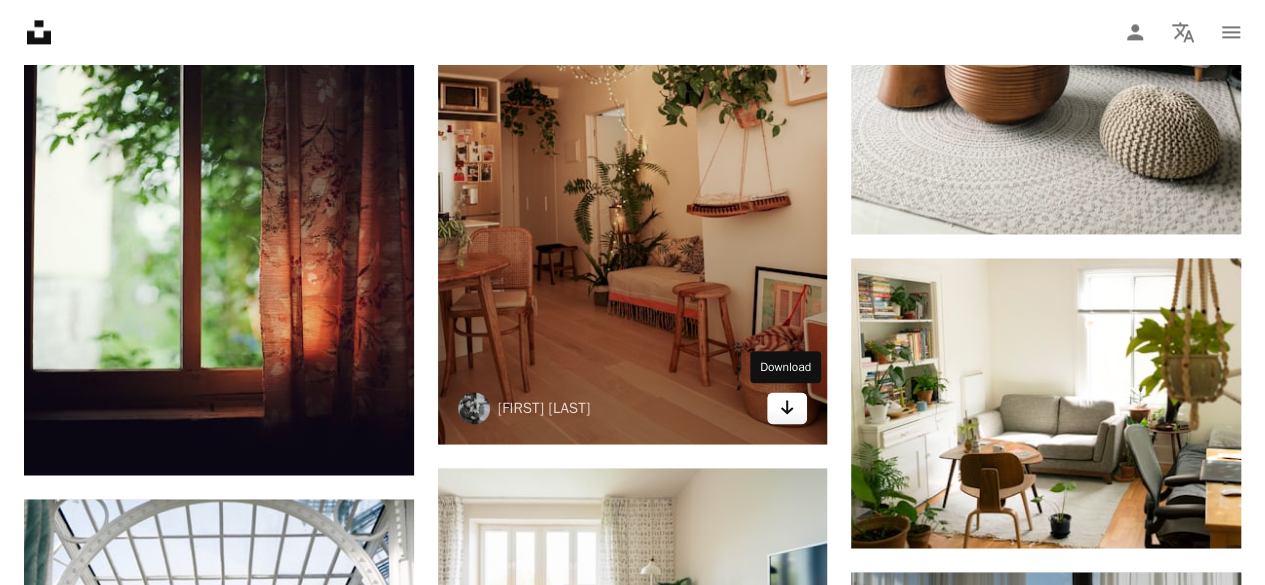 click on "Arrow pointing down" 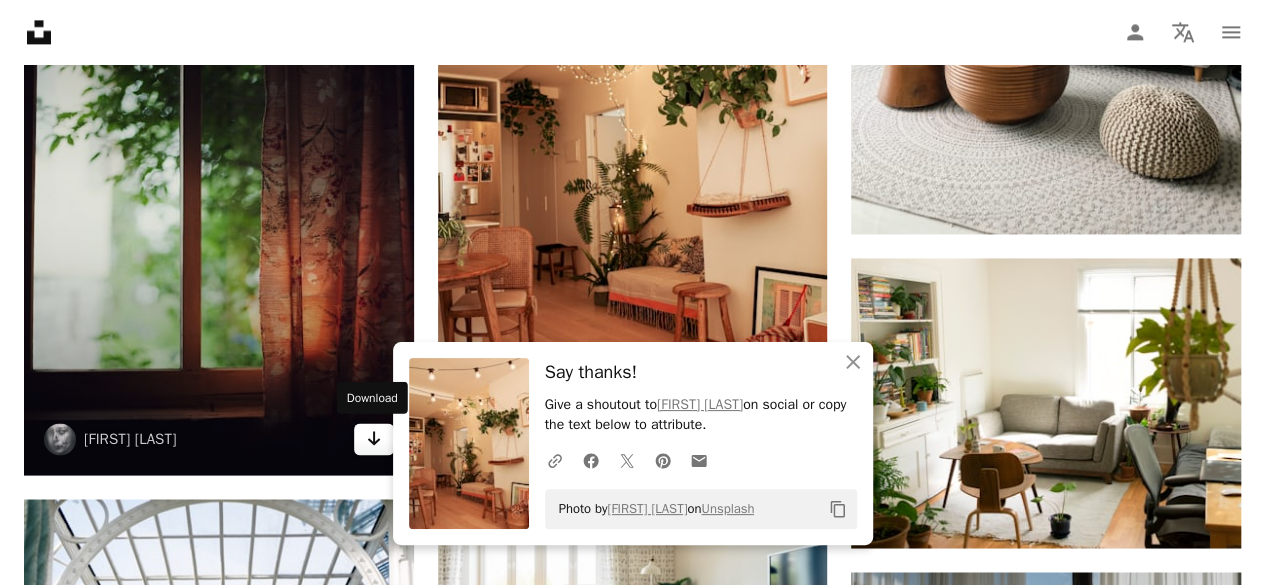 click 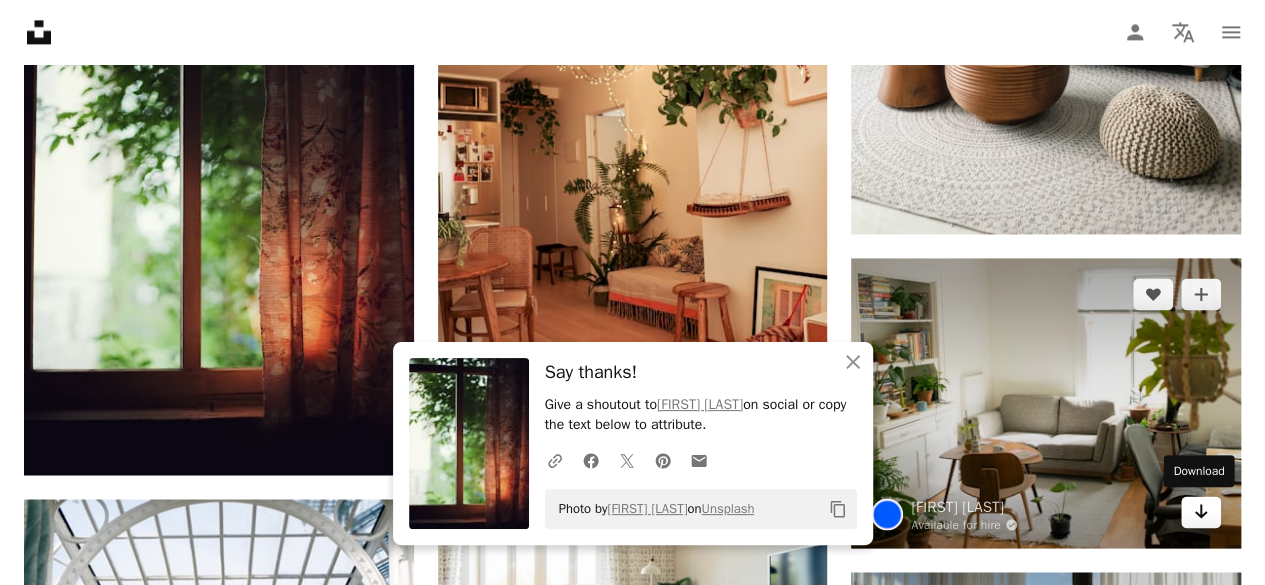 click on "Arrow pointing down" 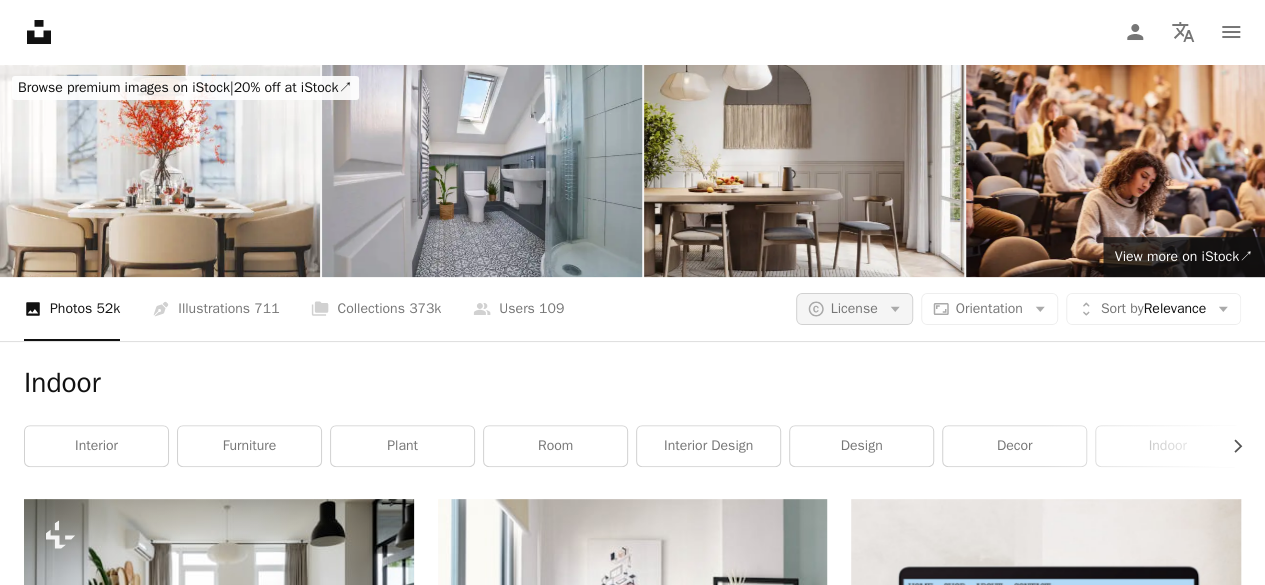 scroll, scrollTop: 0, scrollLeft: 0, axis: both 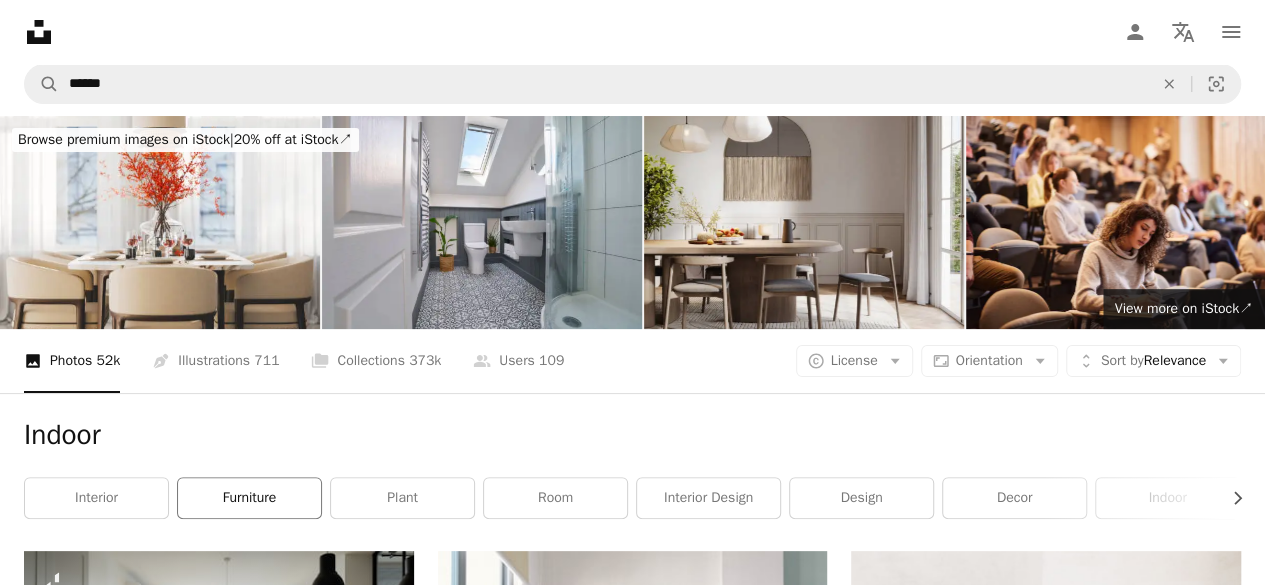 click on "furniture" at bounding box center [249, 498] 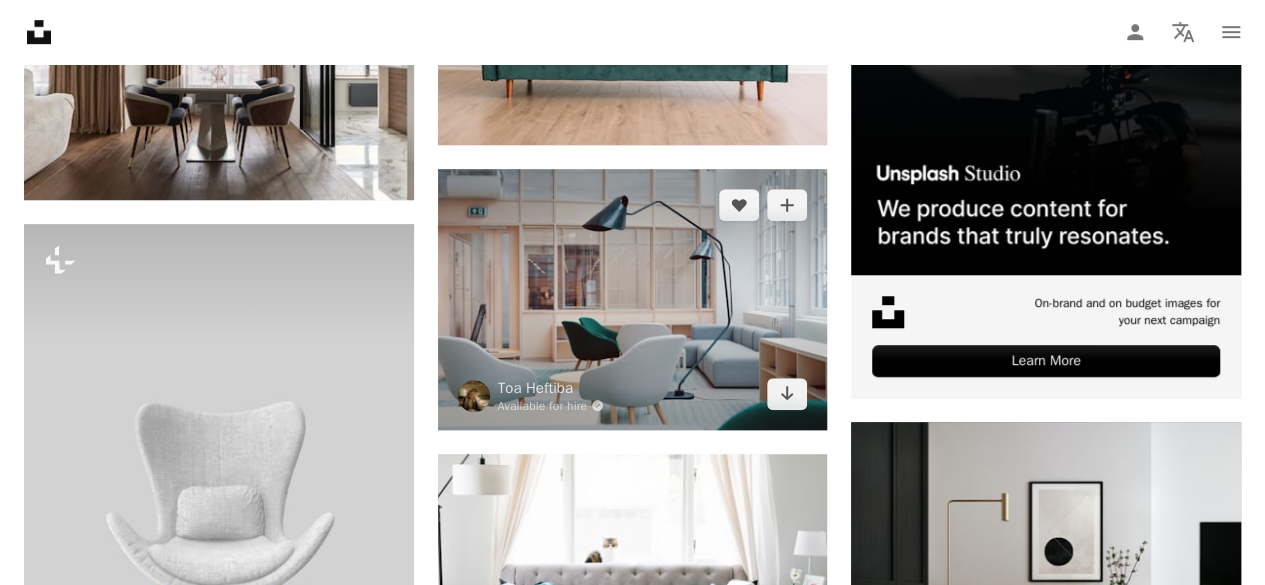 scroll, scrollTop: 666, scrollLeft: 0, axis: vertical 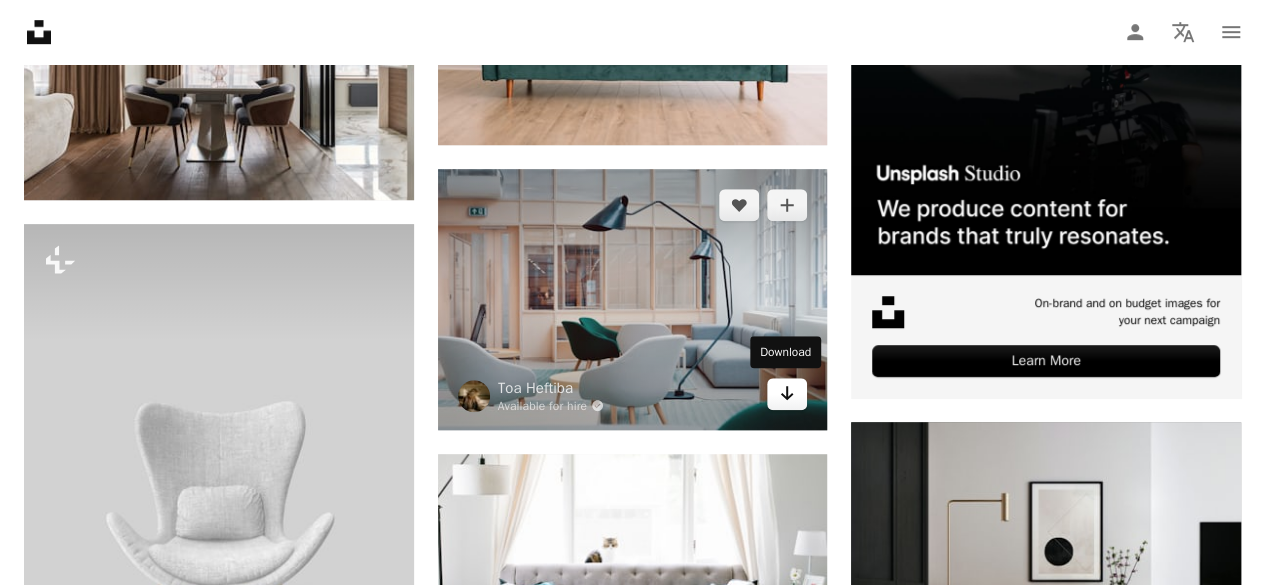 click on "Arrow pointing down" 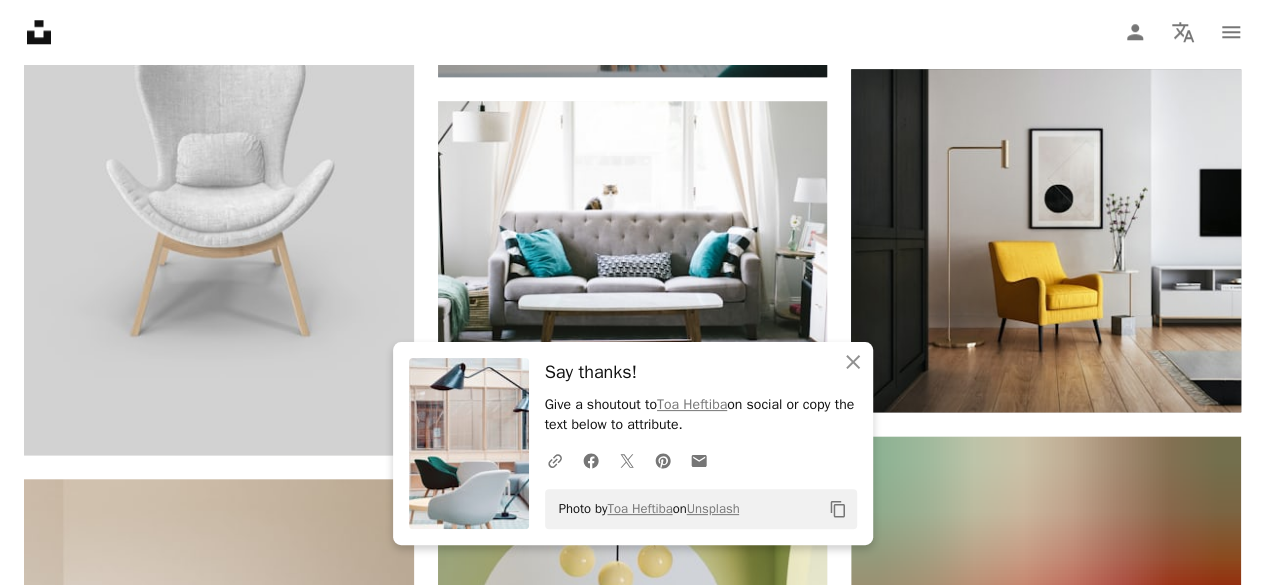 scroll, scrollTop: 1066, scrollLeft: 0, axis: vertical 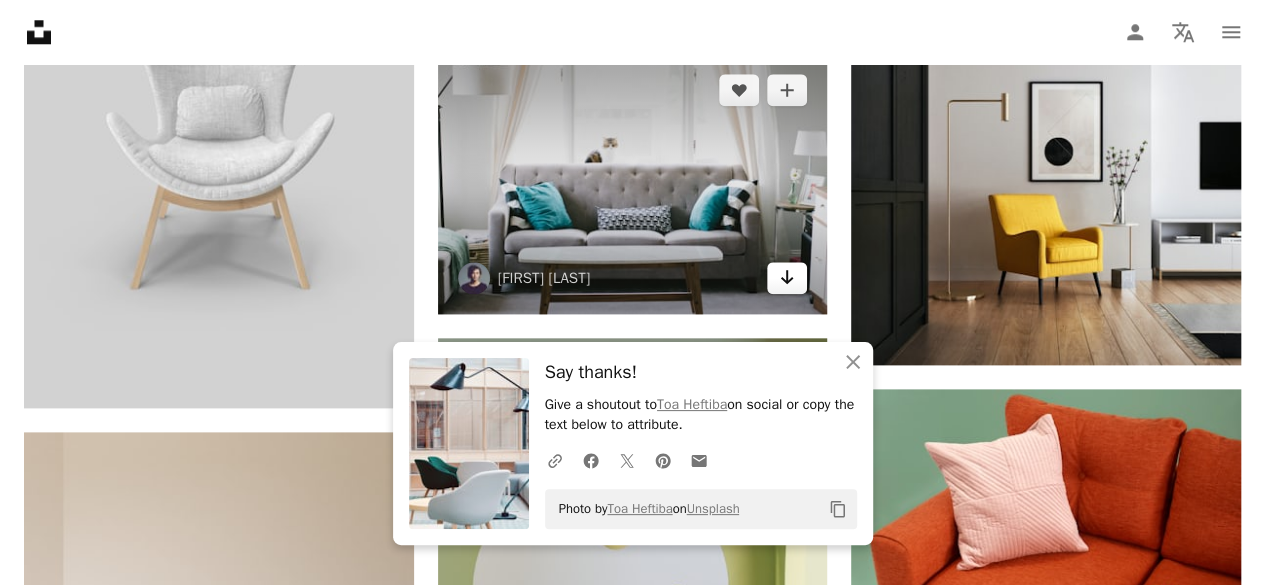 click on "Arrow pointing down" 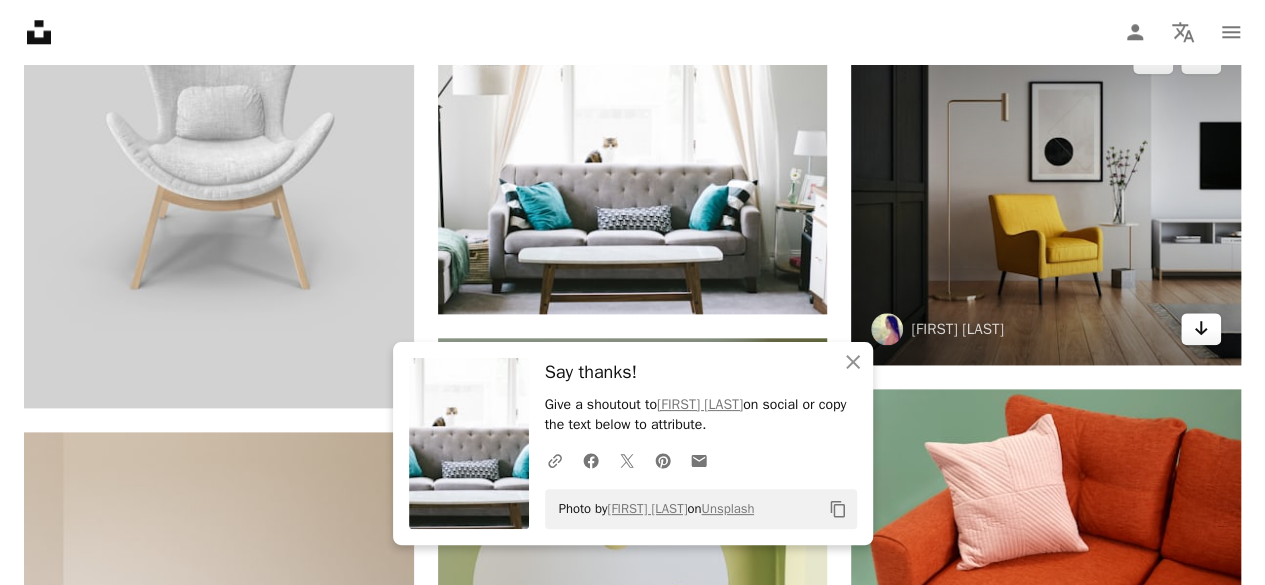 click 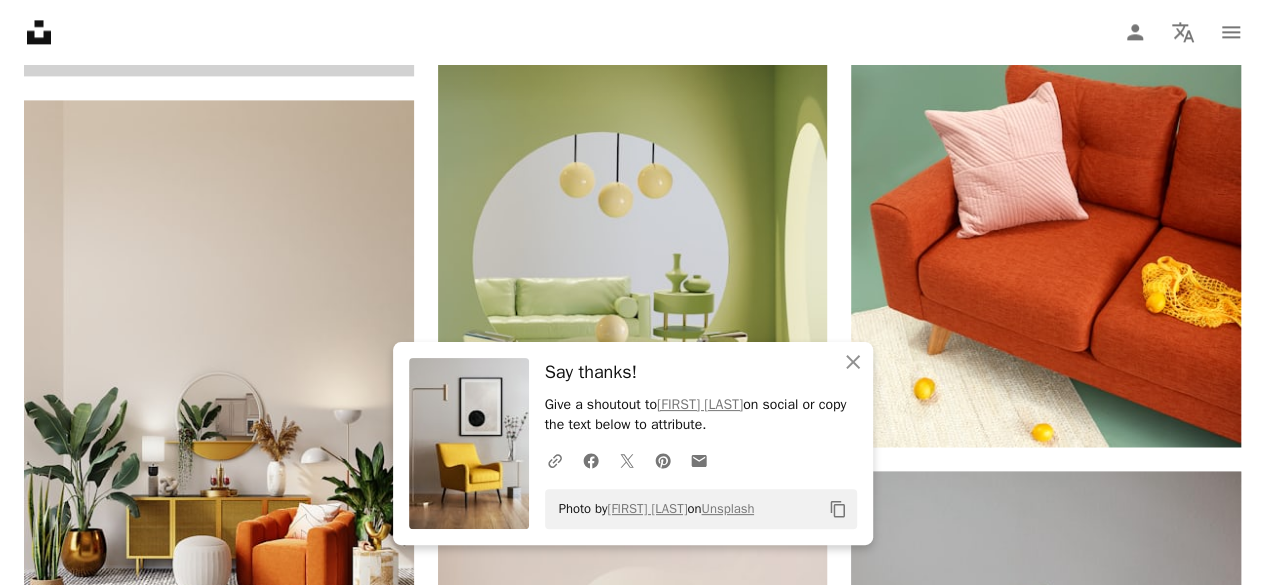 scroll, scrollTop: 1466, scrollLeft: 0, axis: vertical 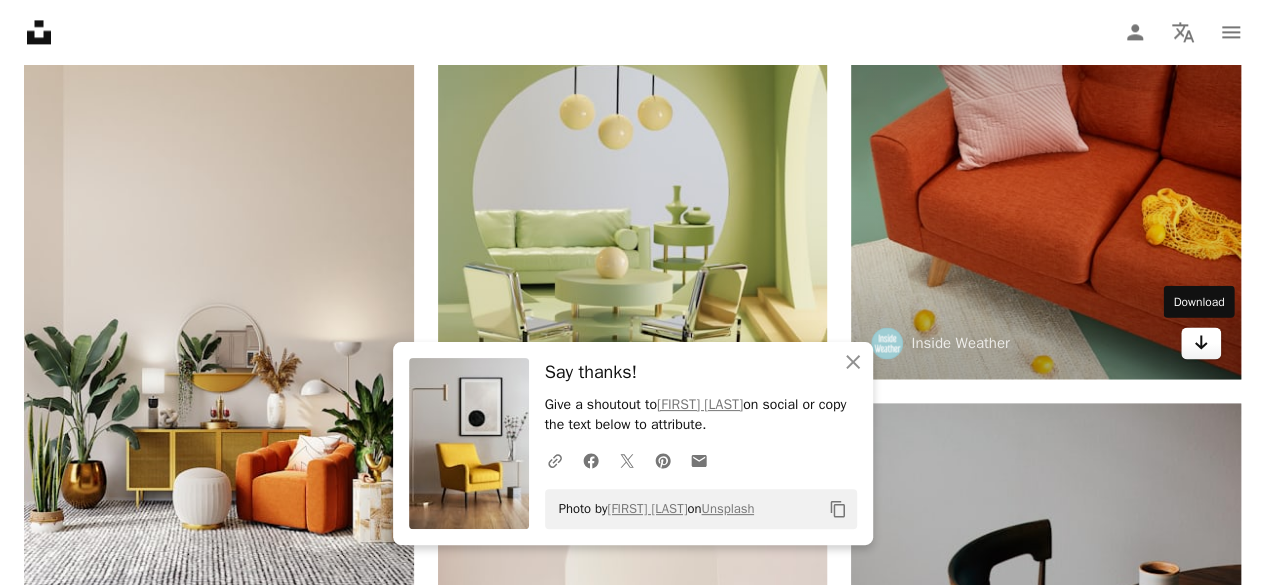 click on "Arrow pointing down" 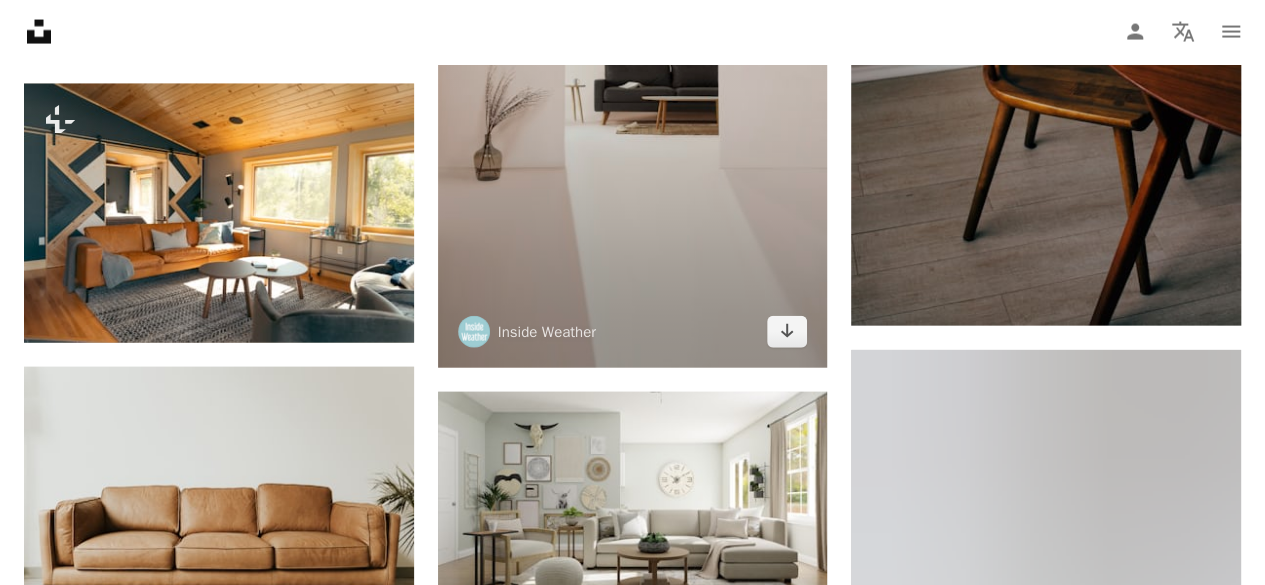 scroll, scrollTop: 2133, scrollLeft: 0, axis: vertical 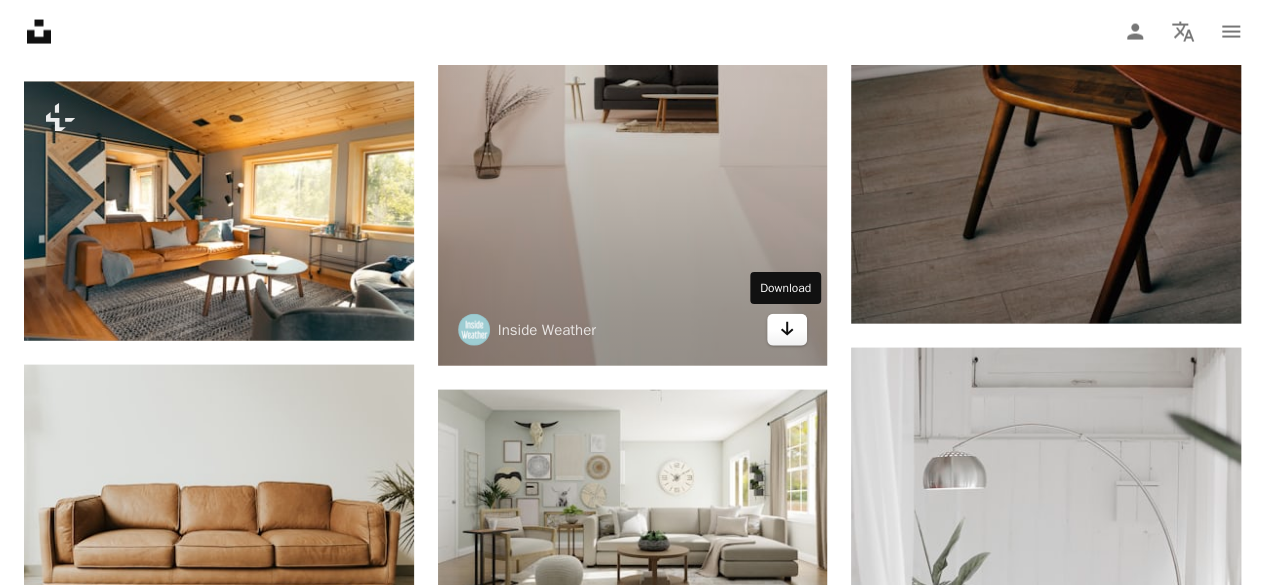 click 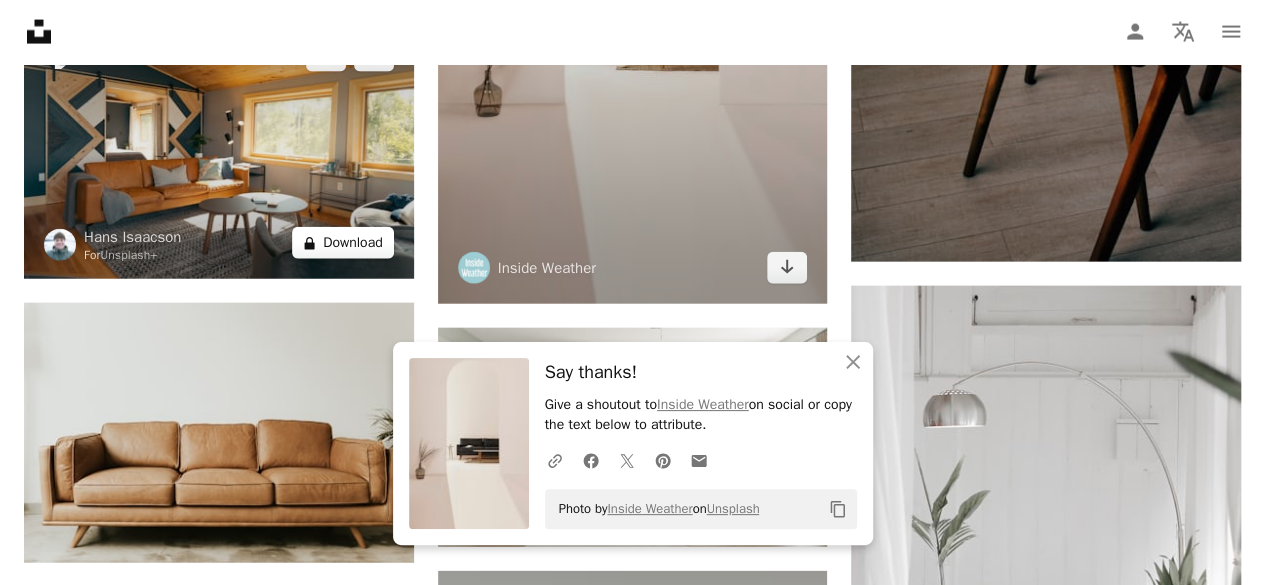 scroll, scrollTop: 2400, scrollLeft: 0, axis: vertical 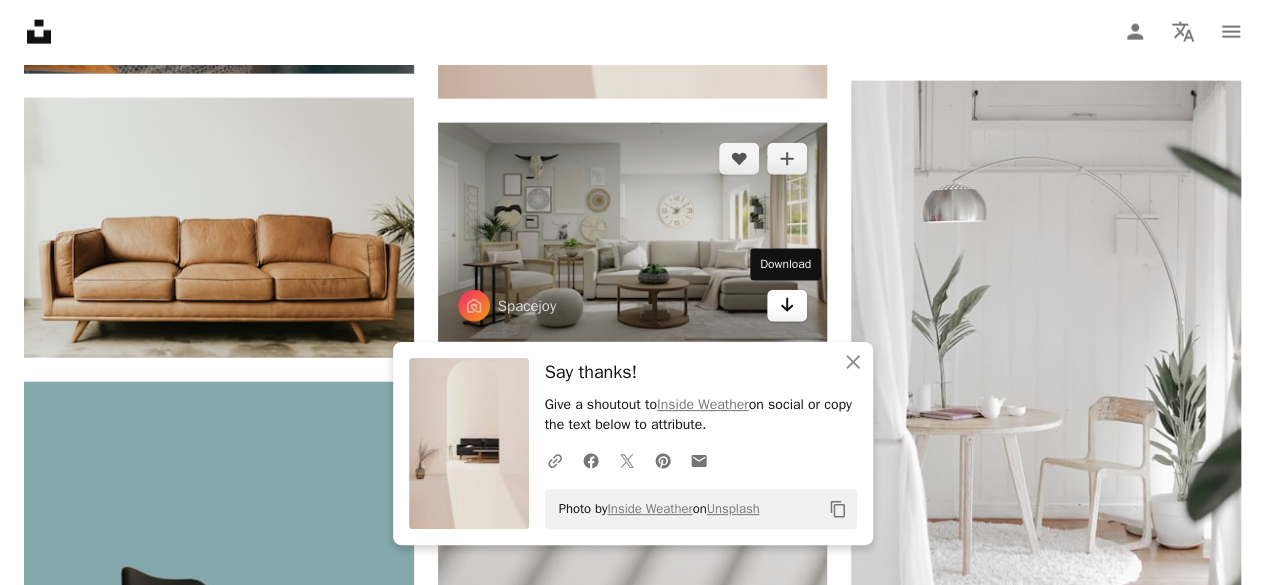 click 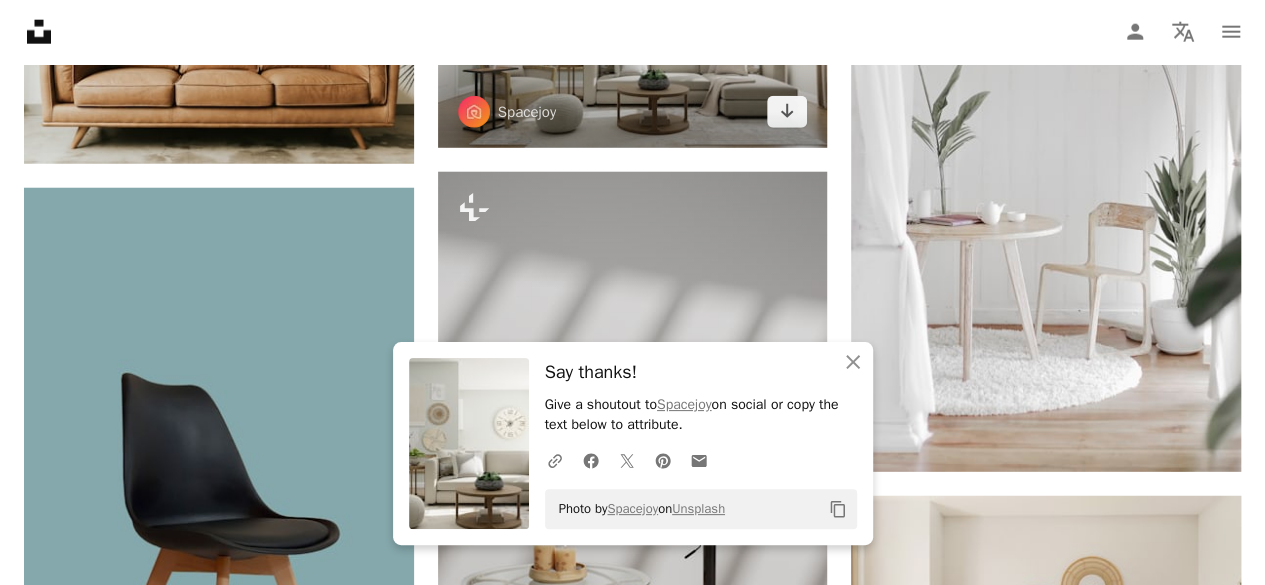 scroll, scrollTop: 2666, scrollLeft: 0, axis: vertical 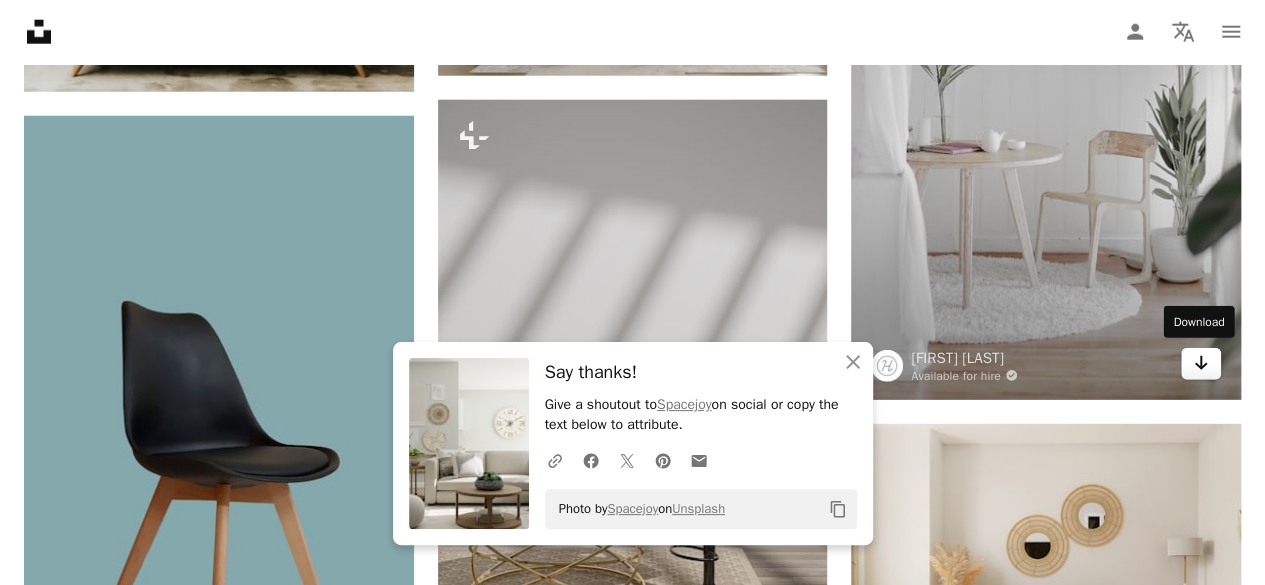 click on "Arrow pointing down" 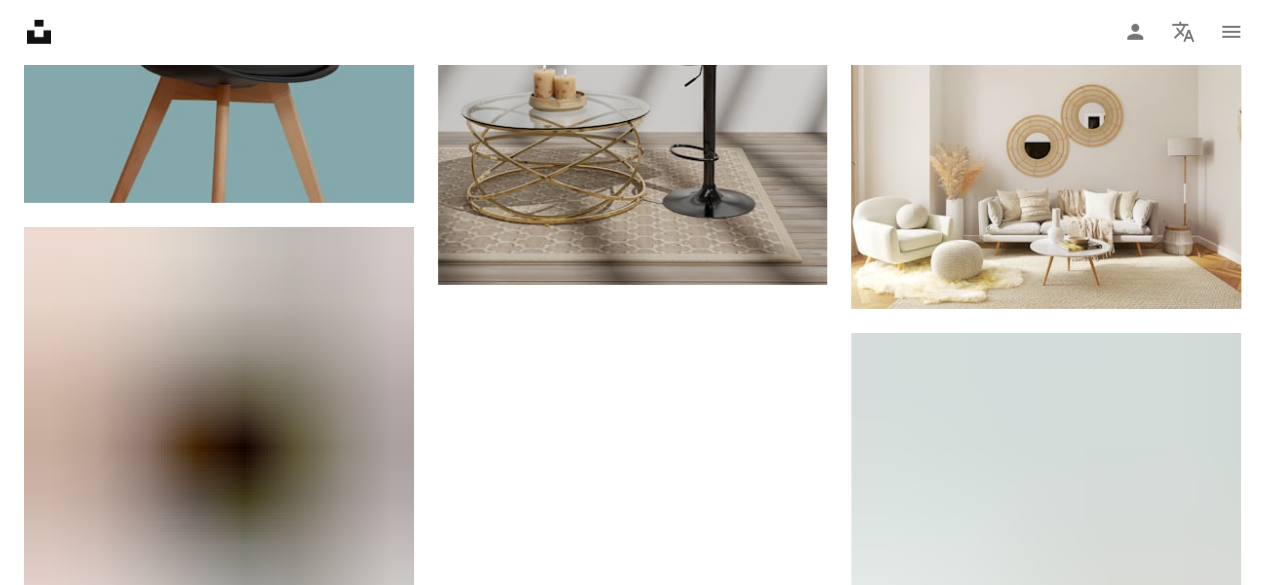scroll, scrollTop: 3200, scrollLeft: 0, axis: vertical 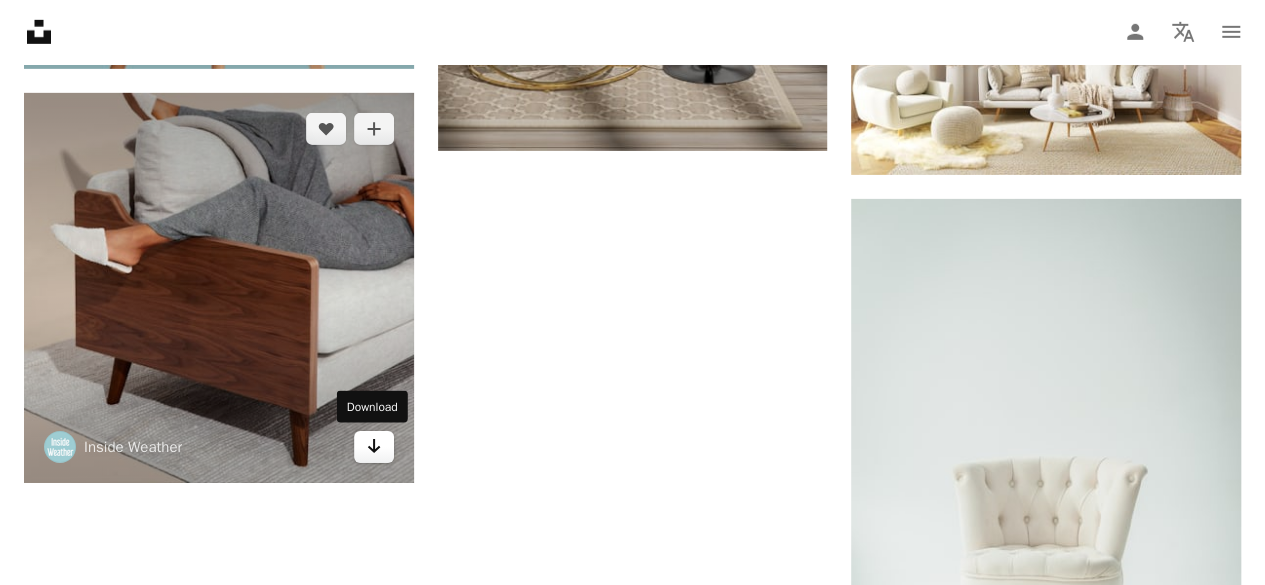 click on "Arrow pointing down" 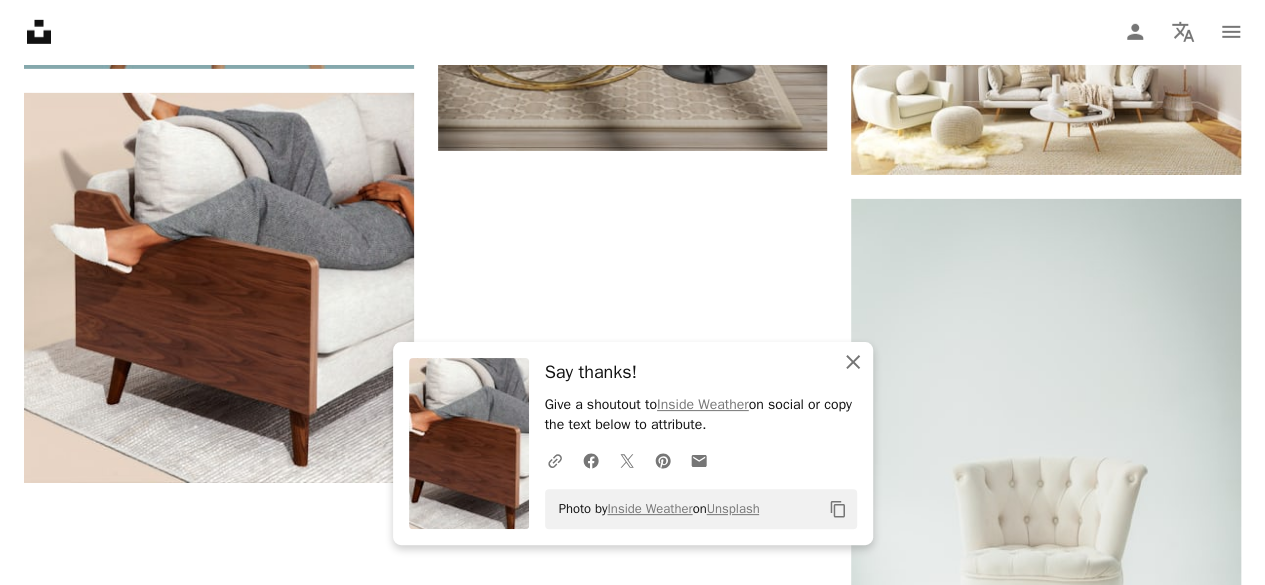 click on "An X shape" 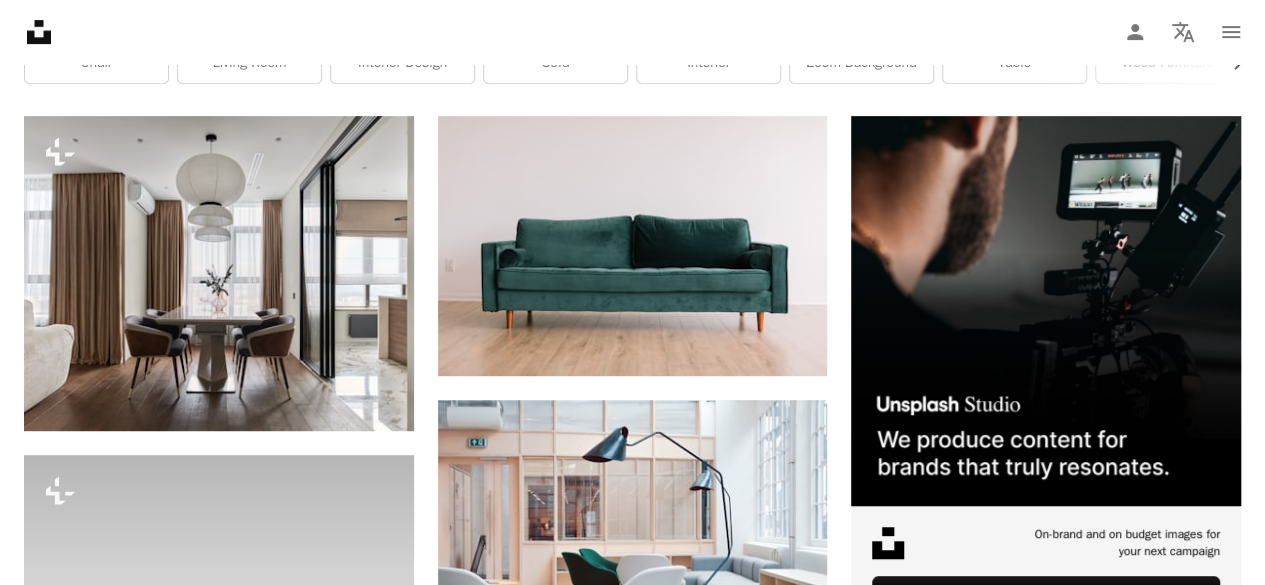 scroll, scrollTop: 0, scrollLeft: 0, axis: both 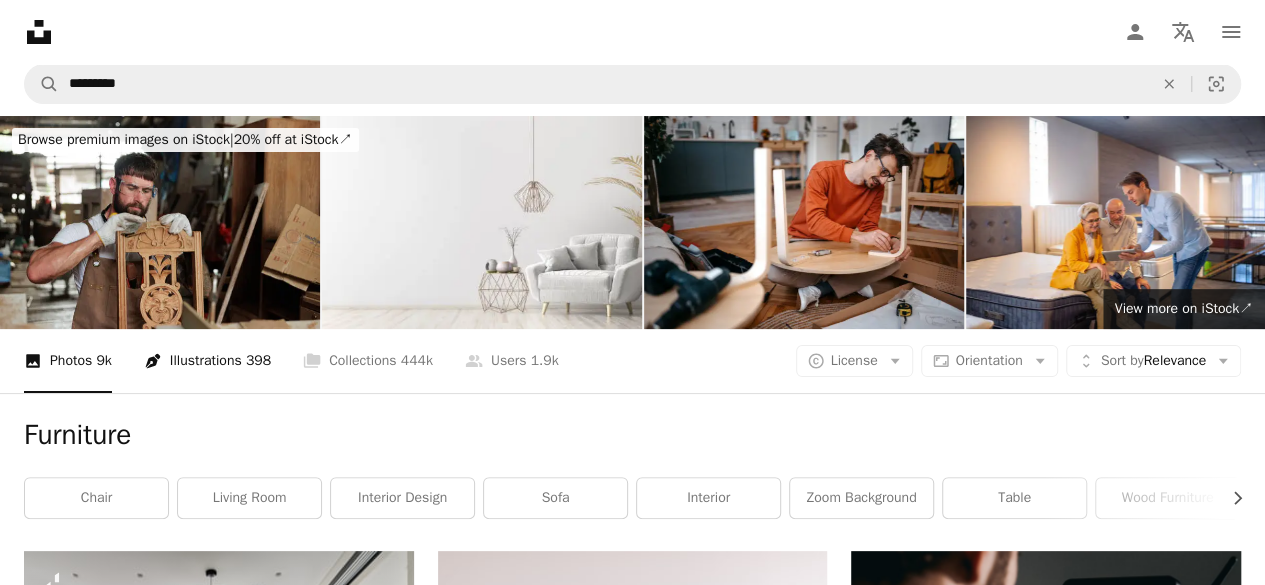 click on "398" at bounding box center [258, 361] 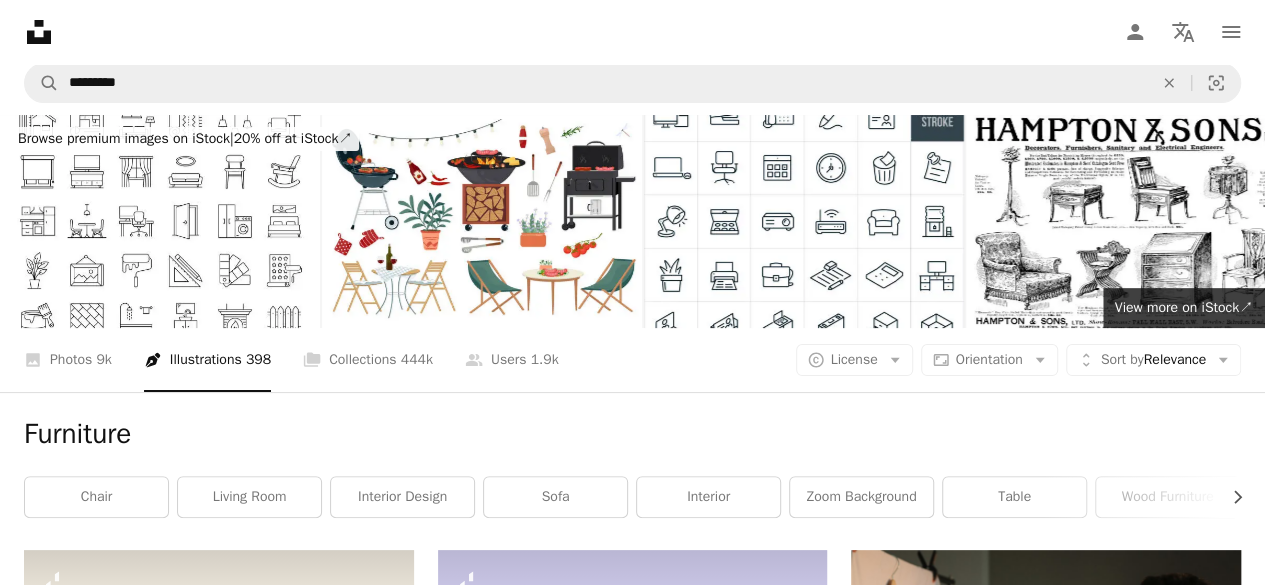 scroll, scrollTop: 0, scrollLeft: 0, axis: both 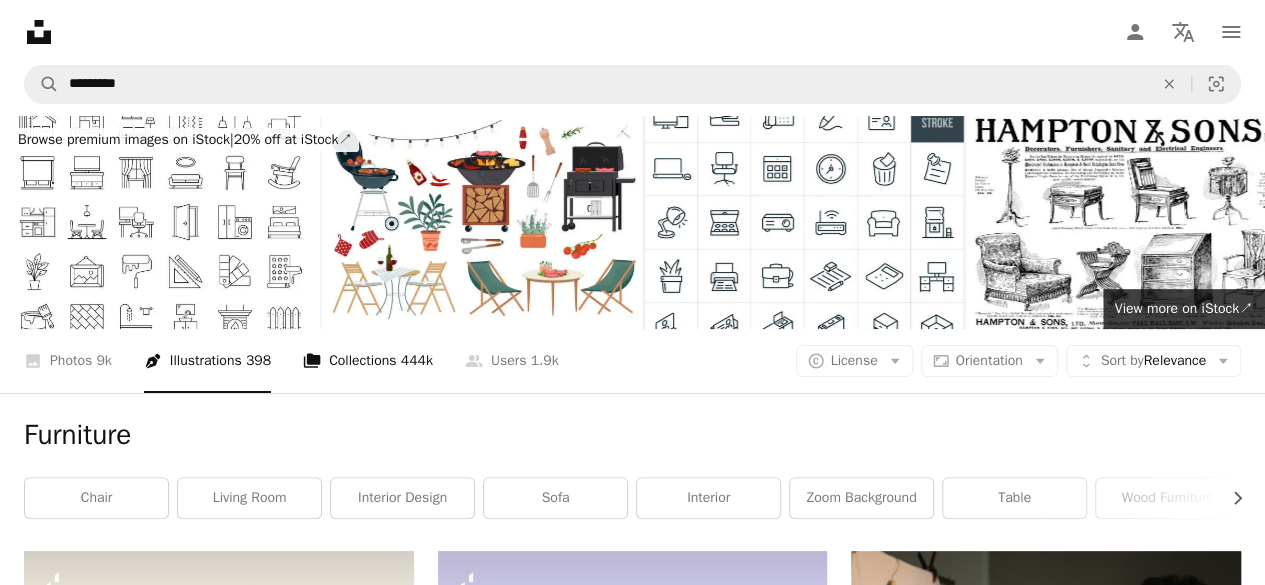 click on "A stack of folders Collections   444k" at bounding box center (368, 361) 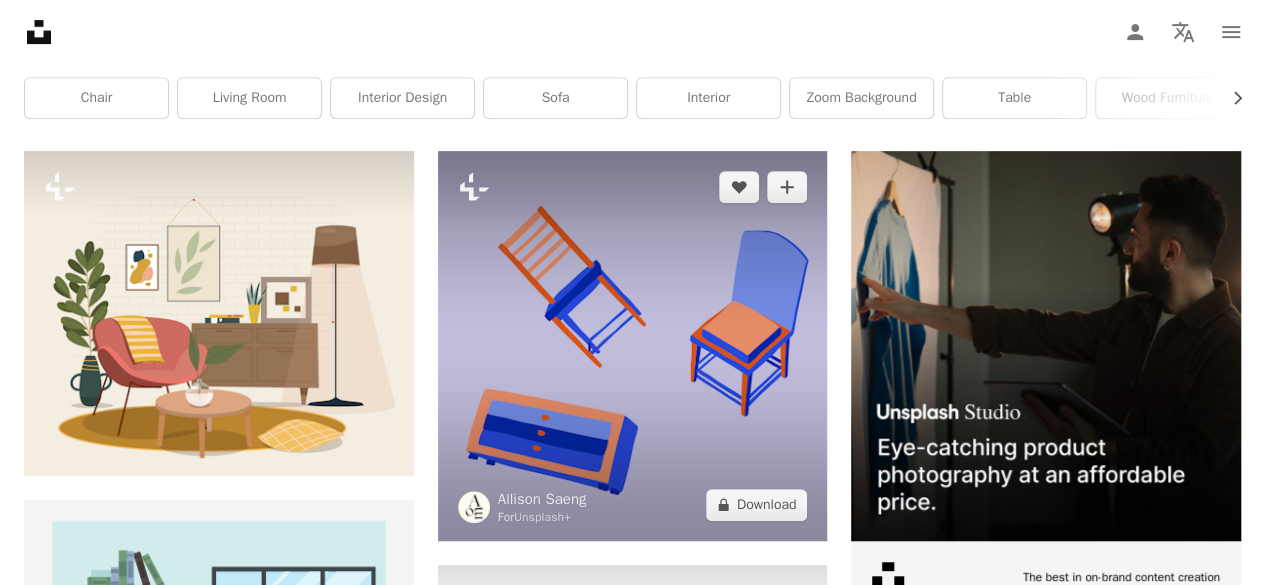 scroll, scrollTop: 0, scrollLeft: 0, axis: both 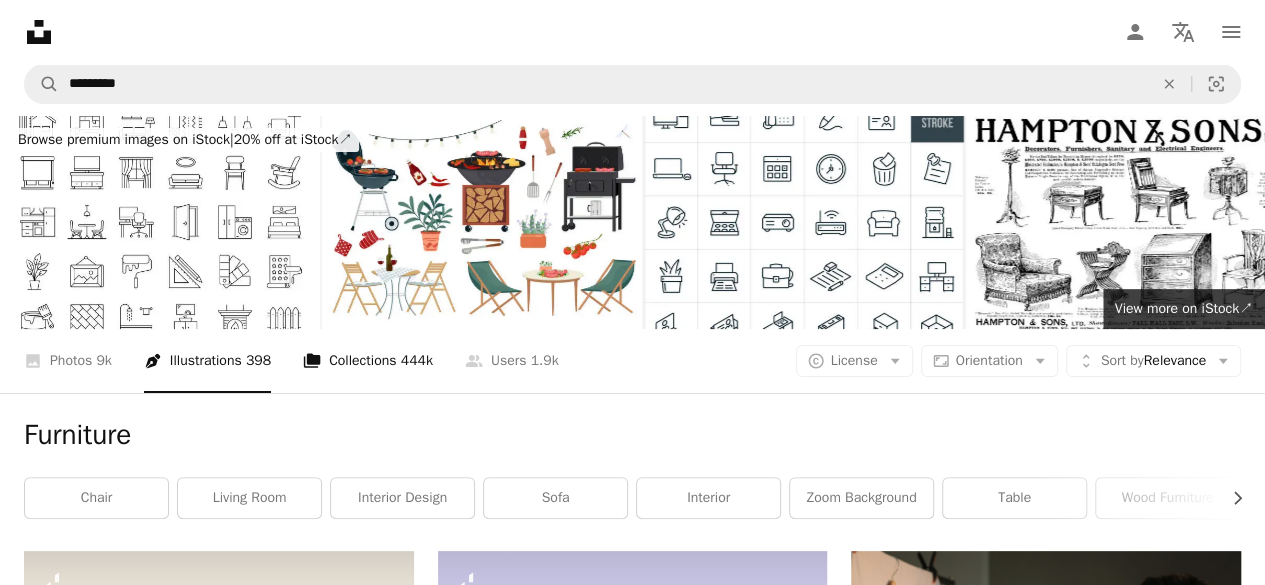 click on "A stack of folders Collections   444k" at bounding box center (368, 361) 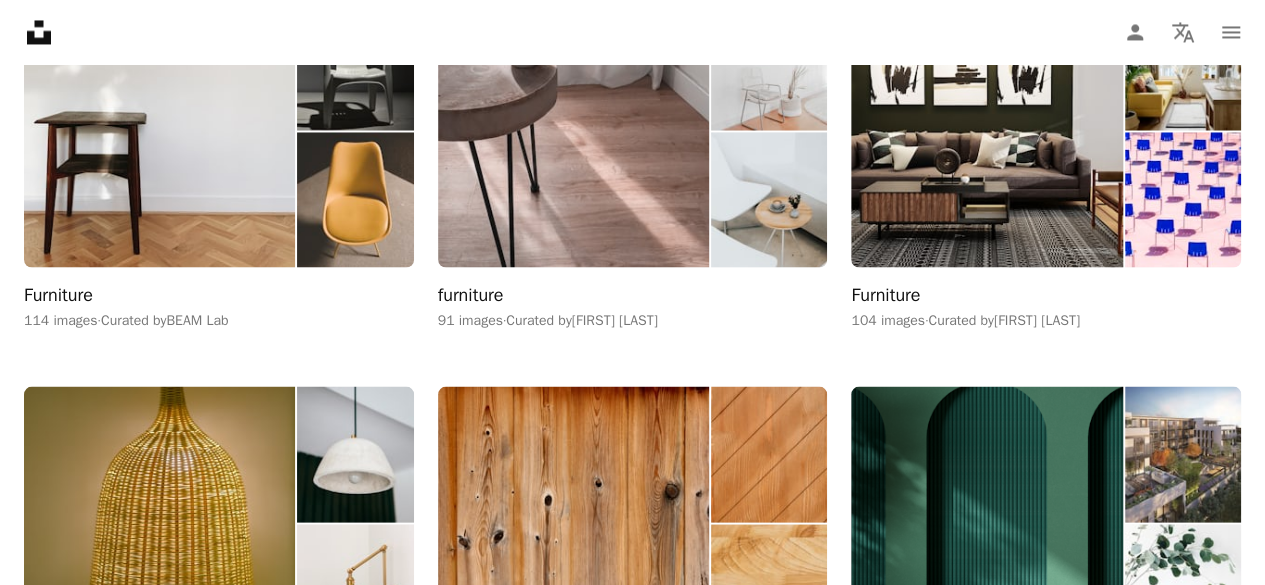 scroll, scrollTop: 1733, scrollLeft: 0, axis: vertical 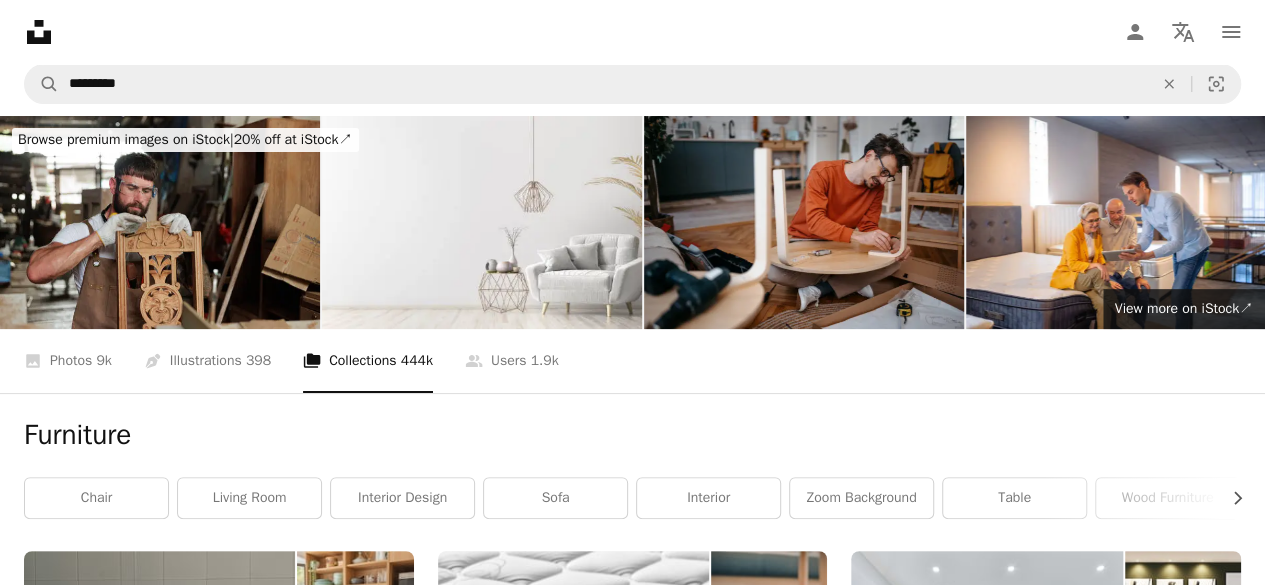 click at bounding box center (804, 222) 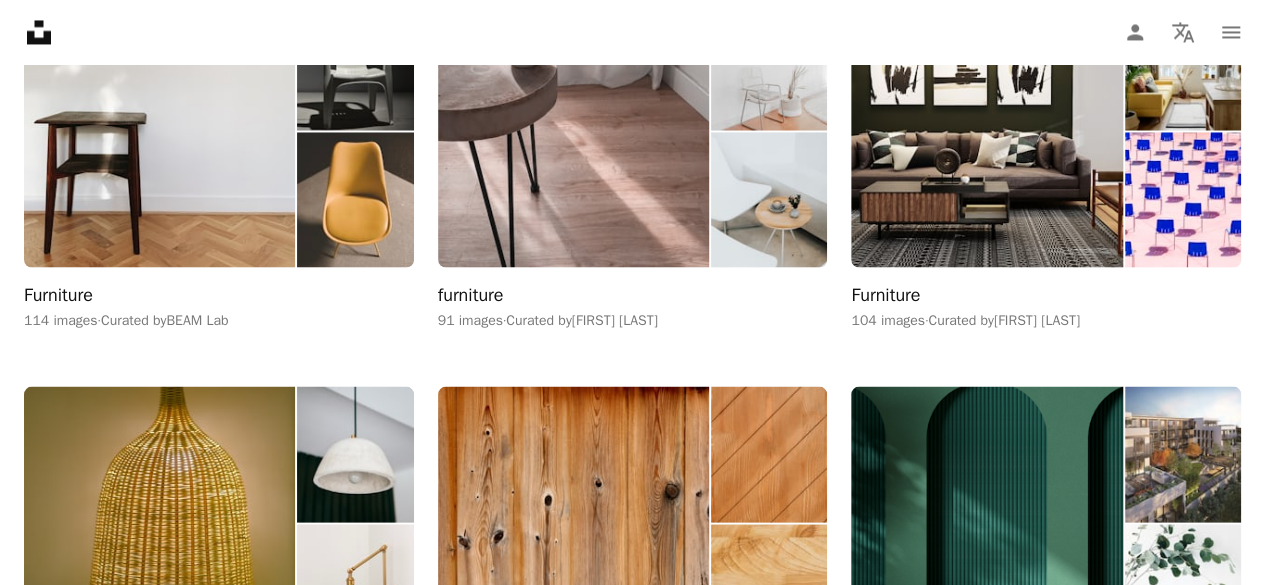 scroll, scrollTop: 1733, scrollLeft: 0, axis: vertical 